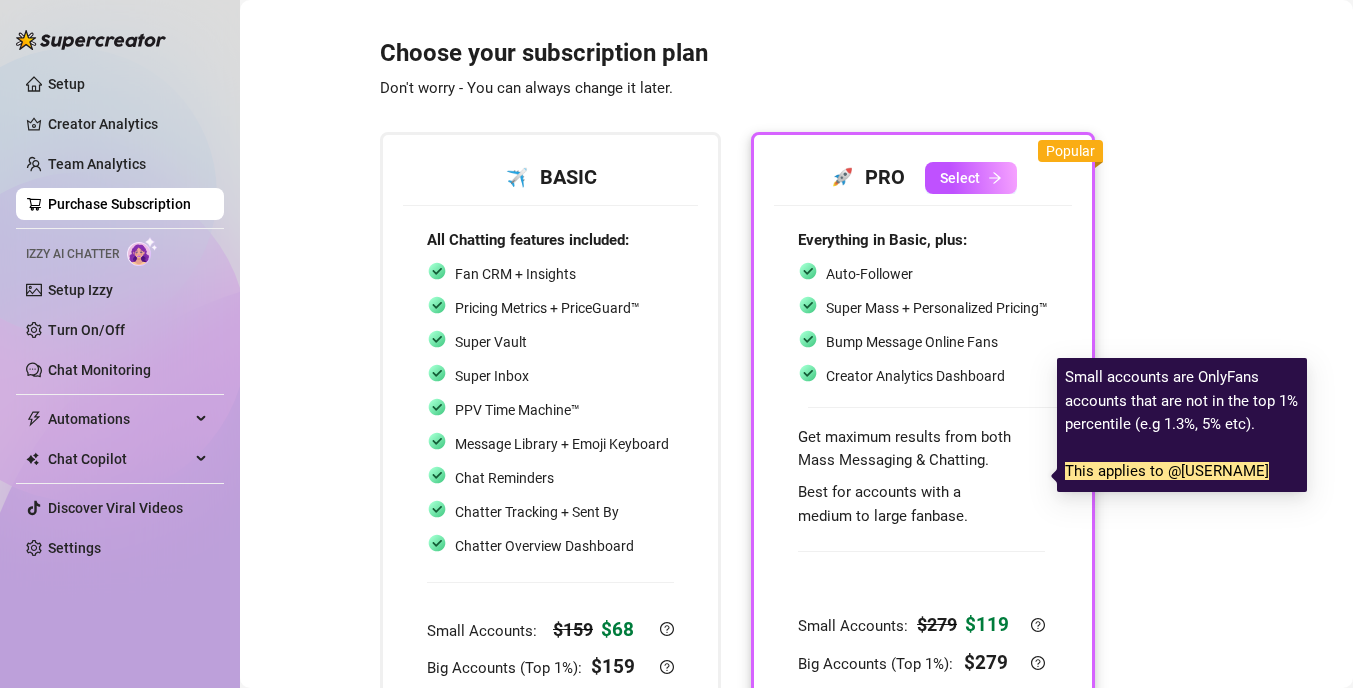 scroll, scrollTop: 0, scrollLeft: 0, axis: both 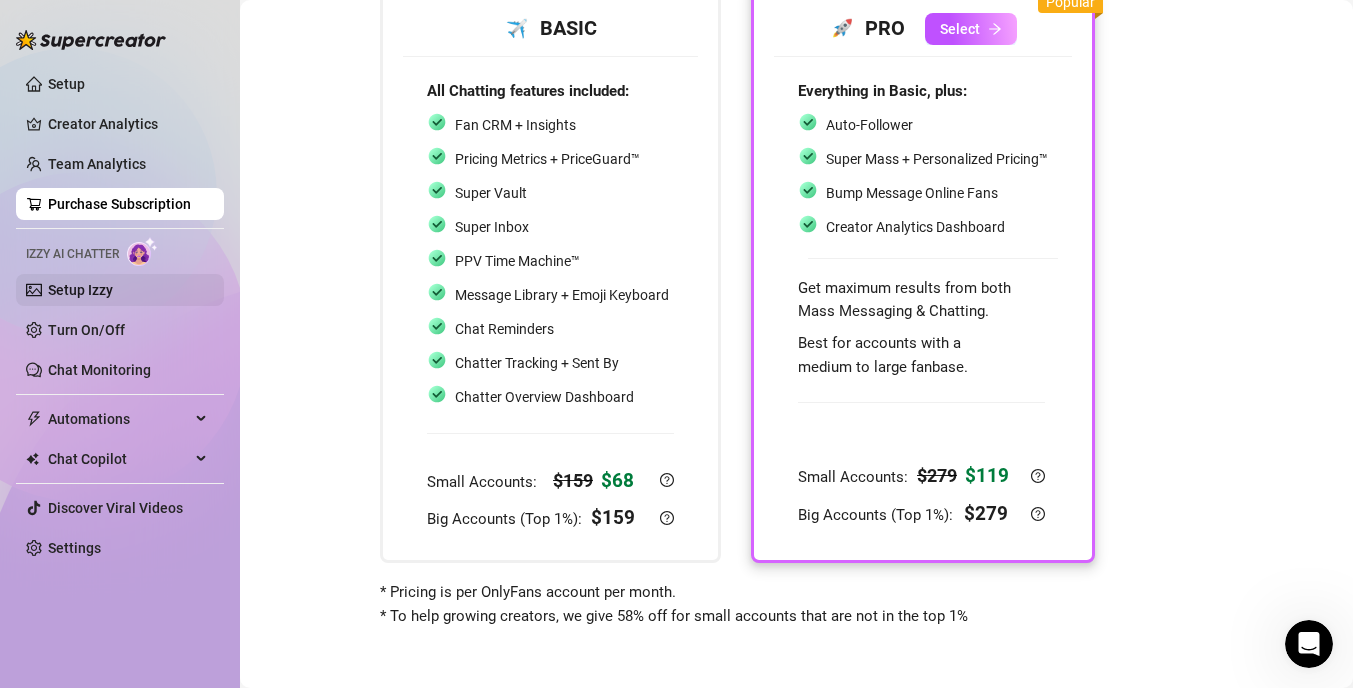 click on "Setup Izzy" at bounding box center [80, 290] 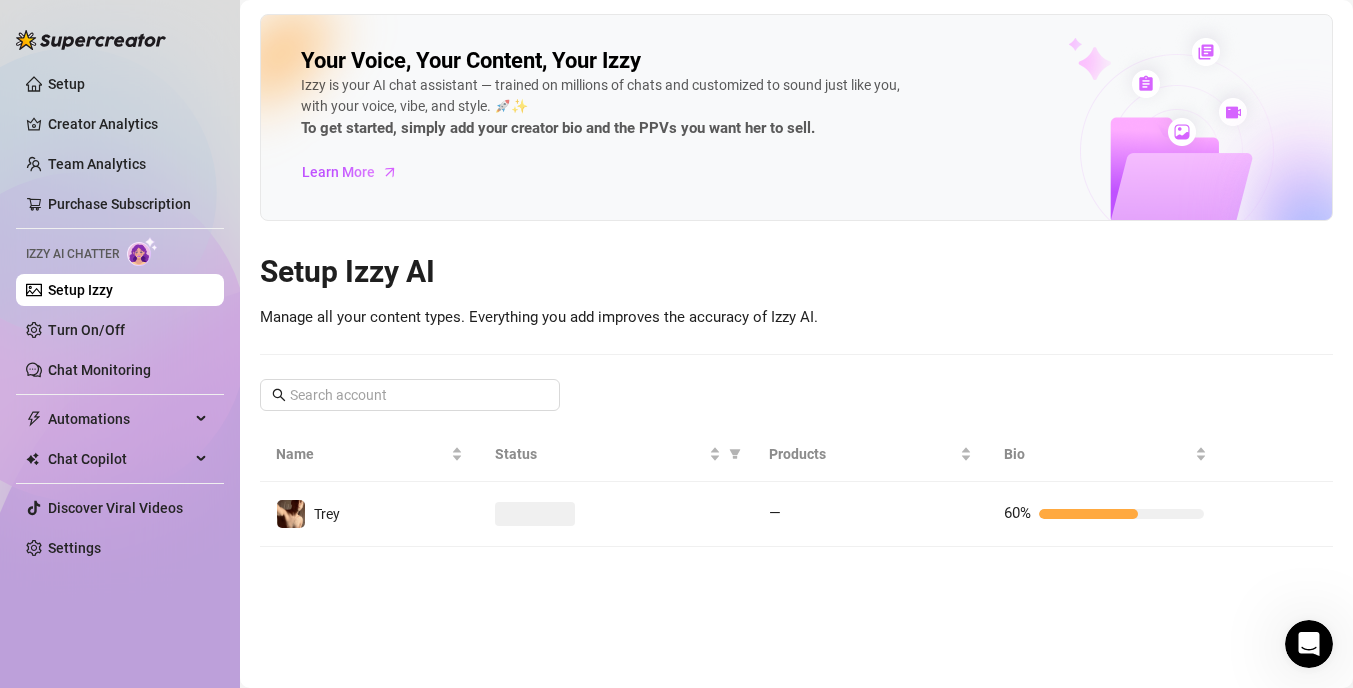 scroll, scrollTop: 0, scrollLeft: 0, axis: both 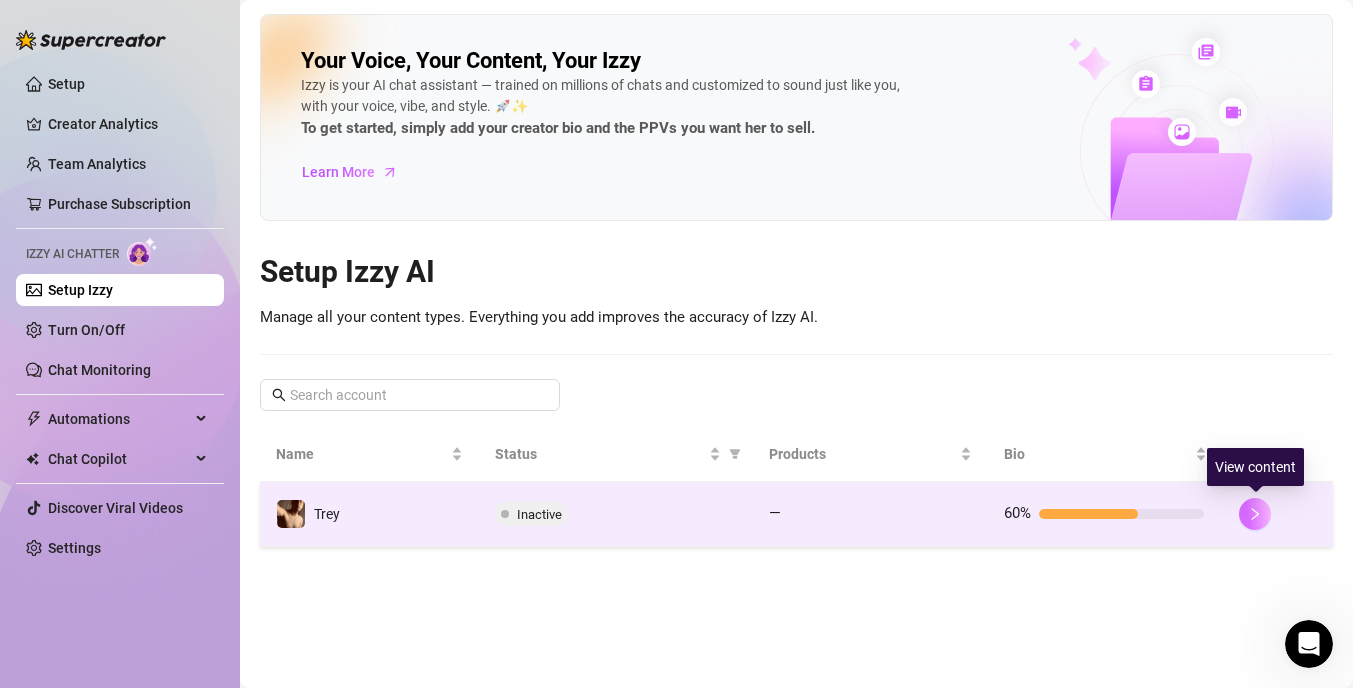 click 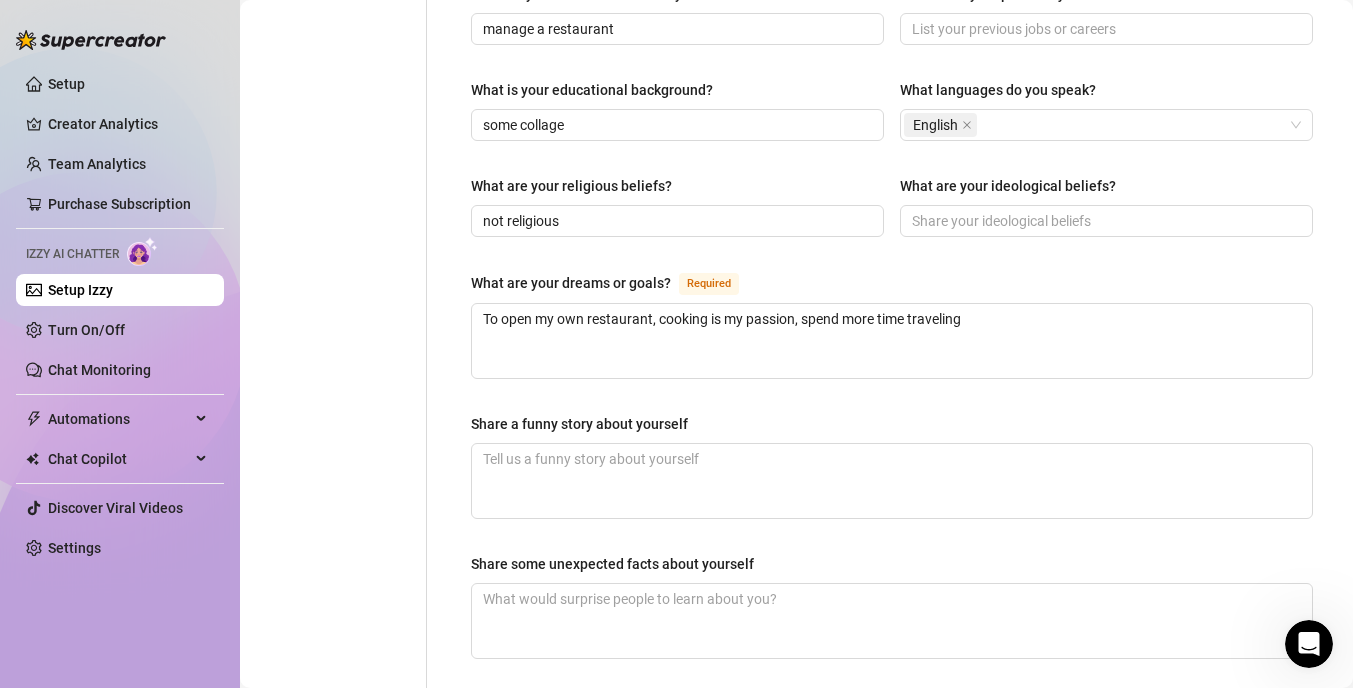 scroll, scrollTop: 1345, scrollLeft: 0, axis: vertical 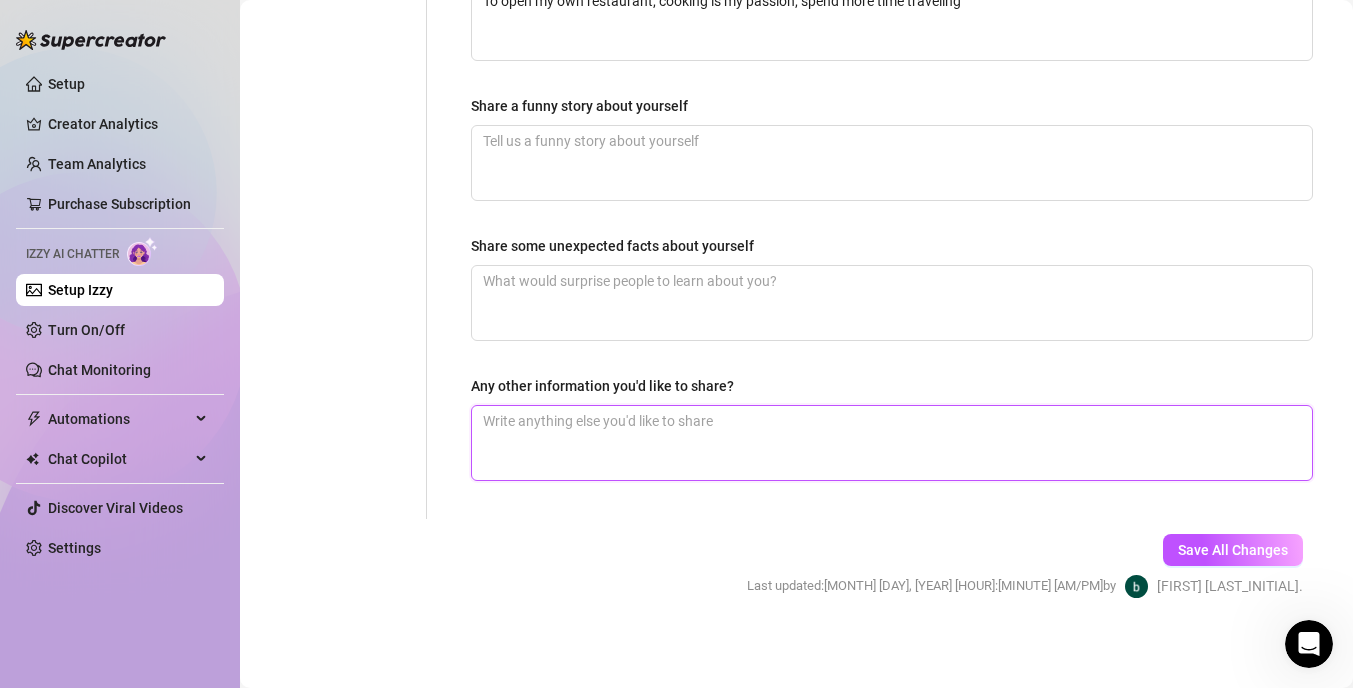 click on "Any other information you'd like to share?" at bounding box center [892, 443] 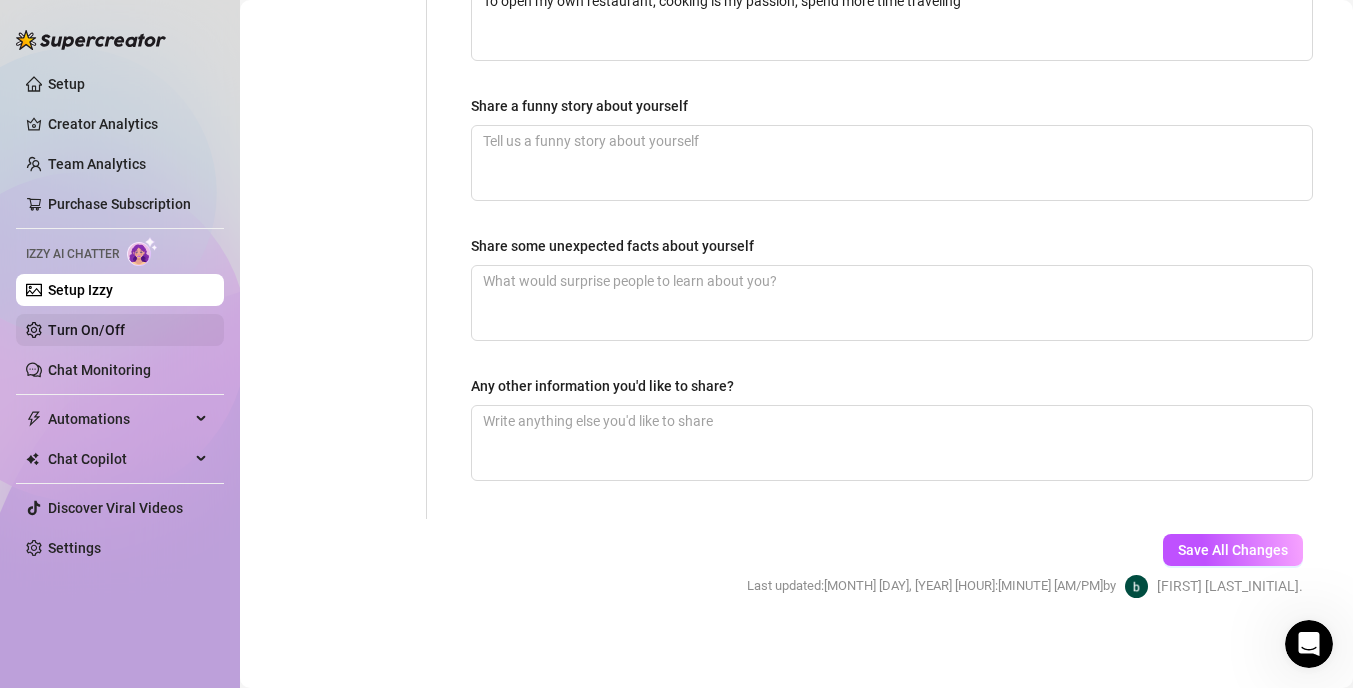 click on "Turn On/Off" at bounding box center [86, 330] 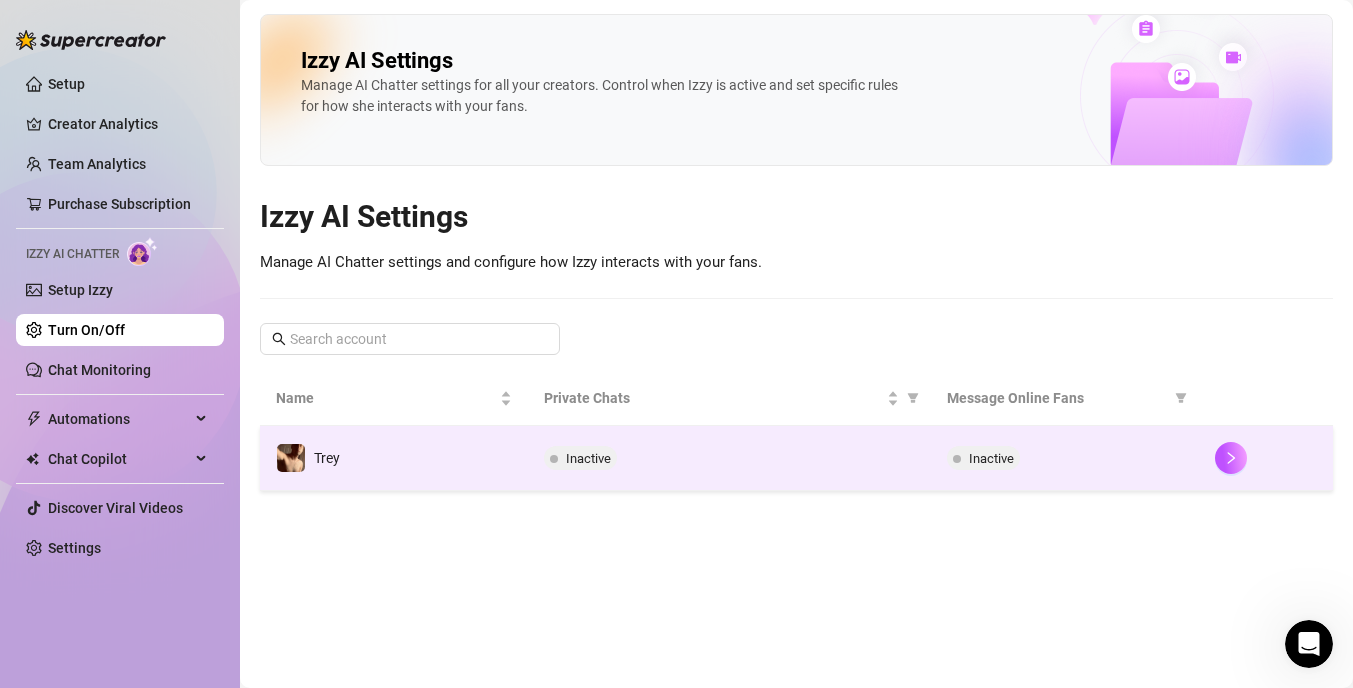 click on "Trey" at bounding box center [394, 458] 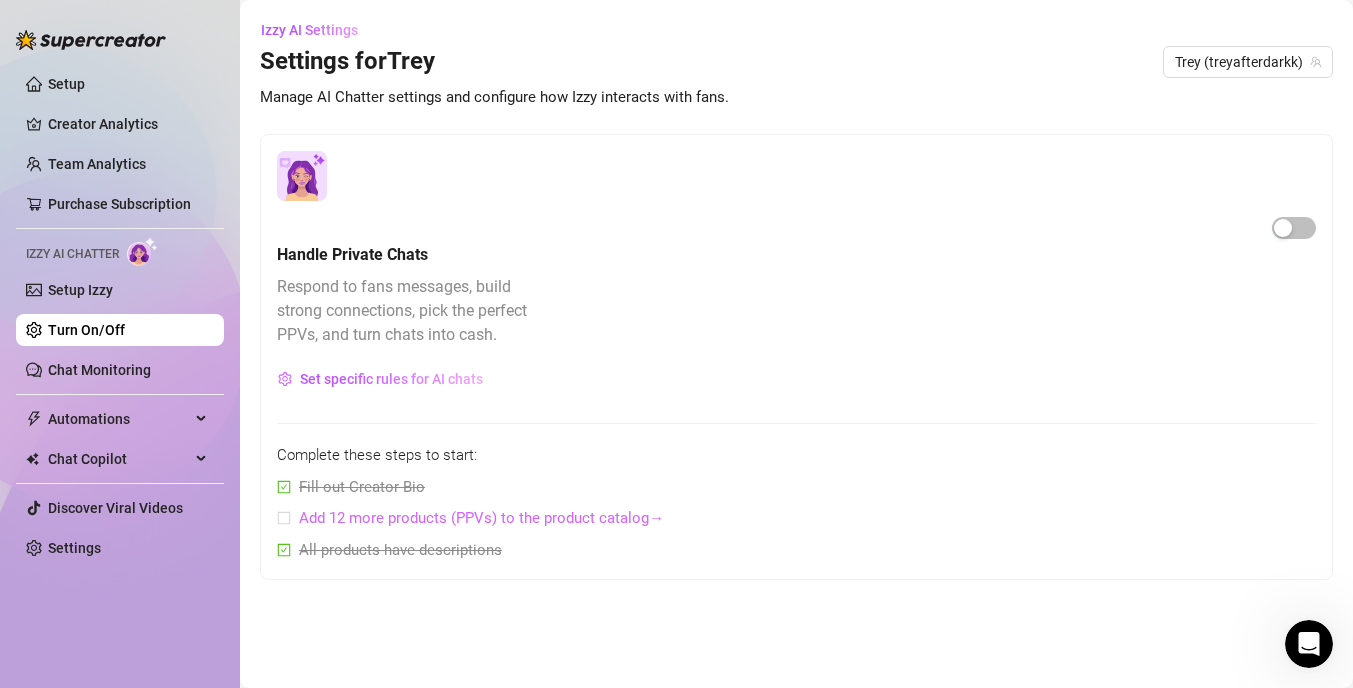 click on "Add 12 more products (PPVs) to the product catalog  →" at bounding box center [481, 518] 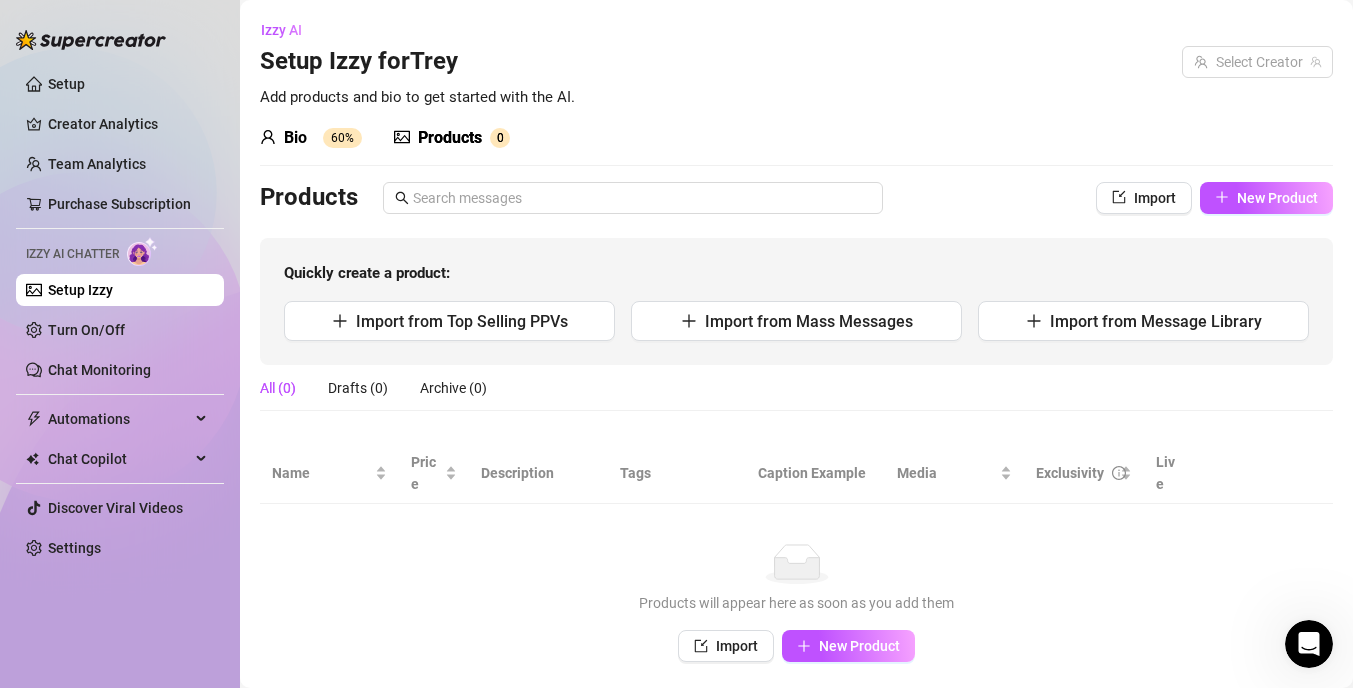 type 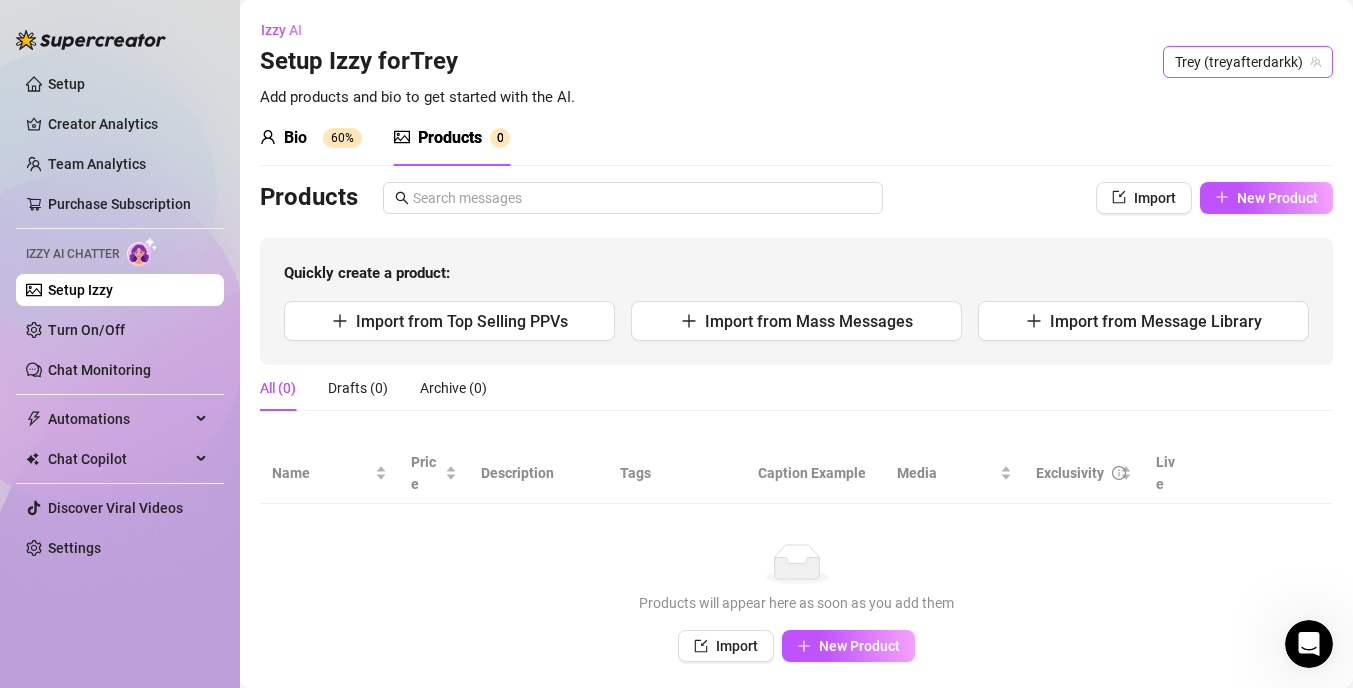 click on "Trey (treyafterdarkk)" at bounding box center (1248, 62) 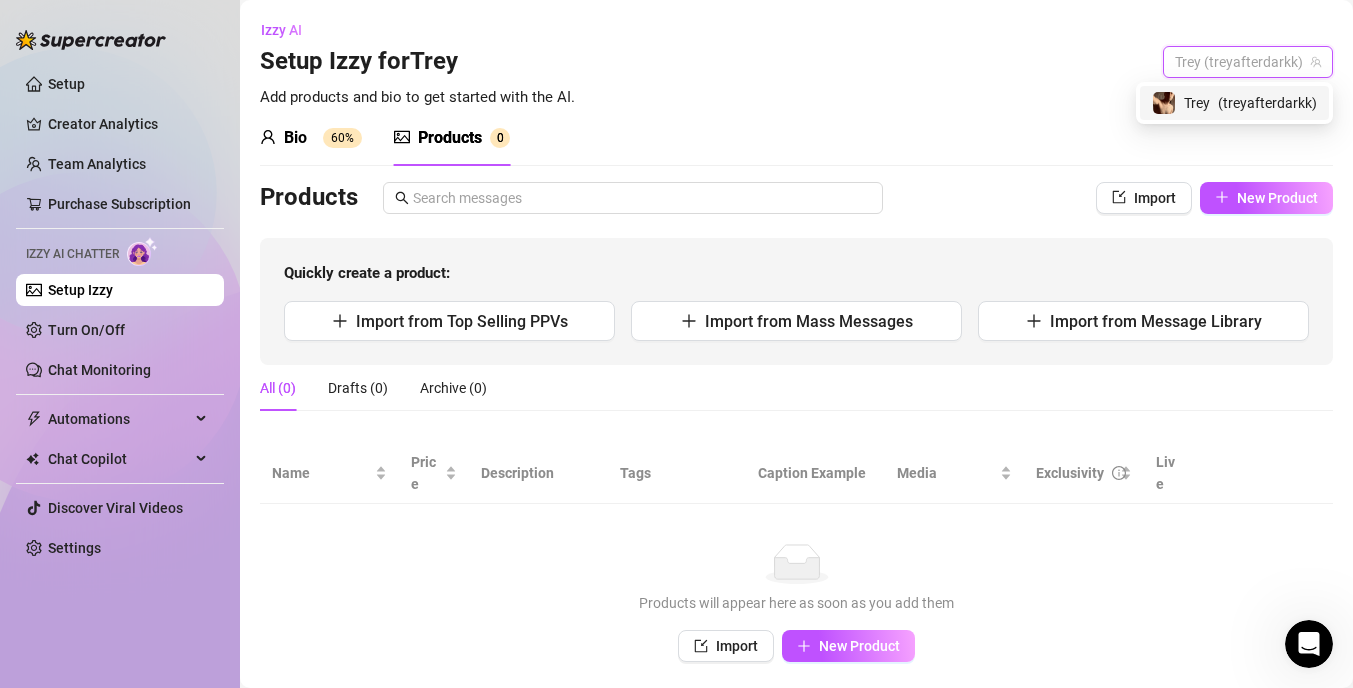 click on "Bio   60% Products 0" at bounding box center (796, 138) 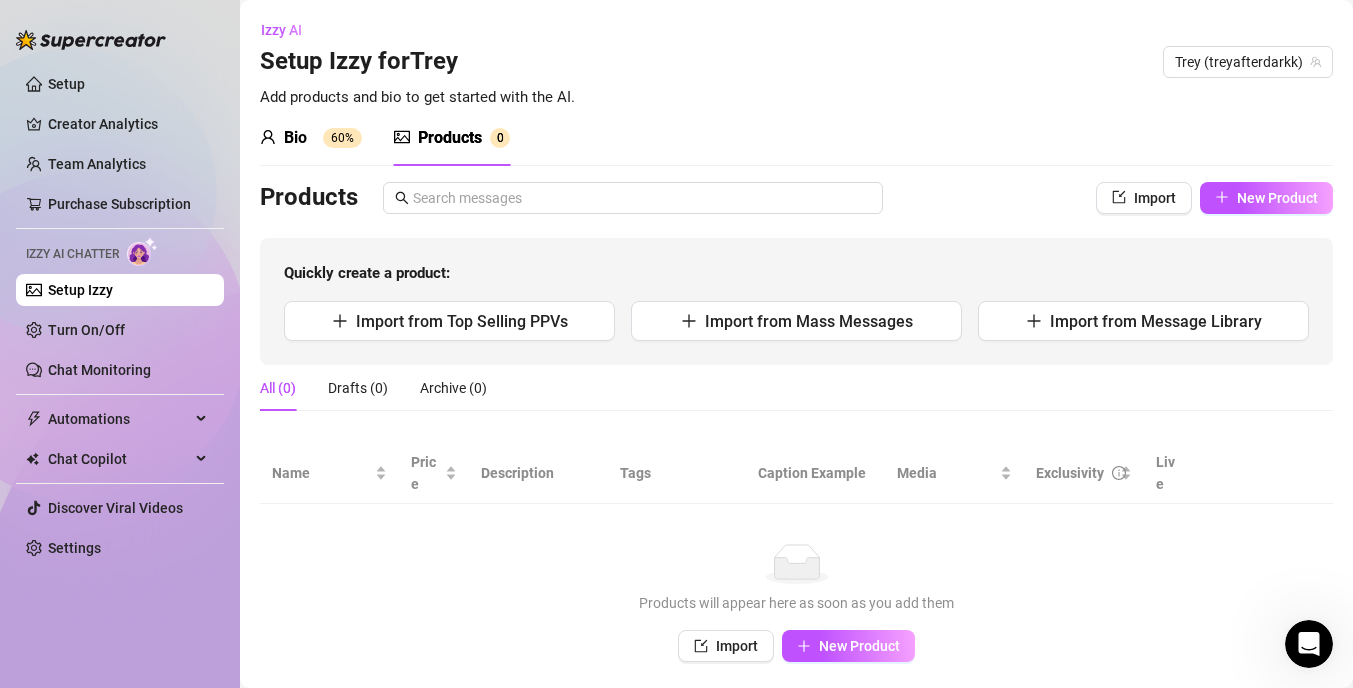 click 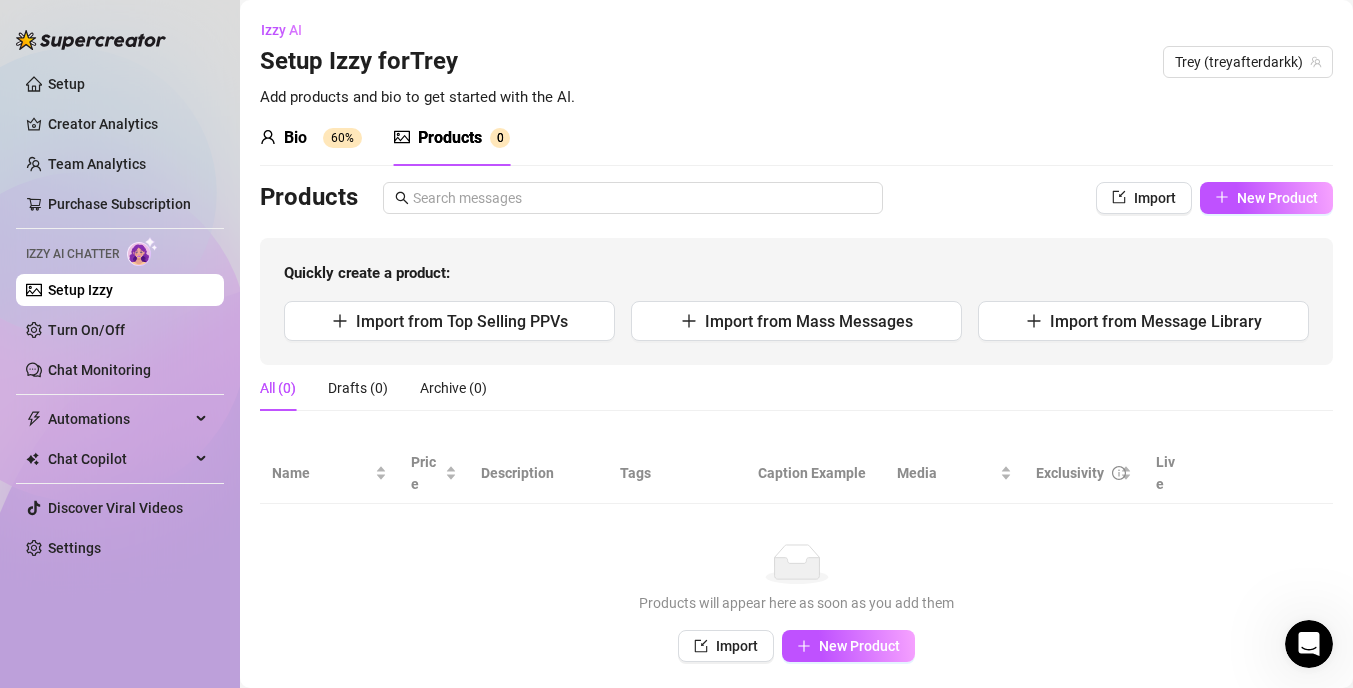 click on "Products" at bounding box center (450, 138) 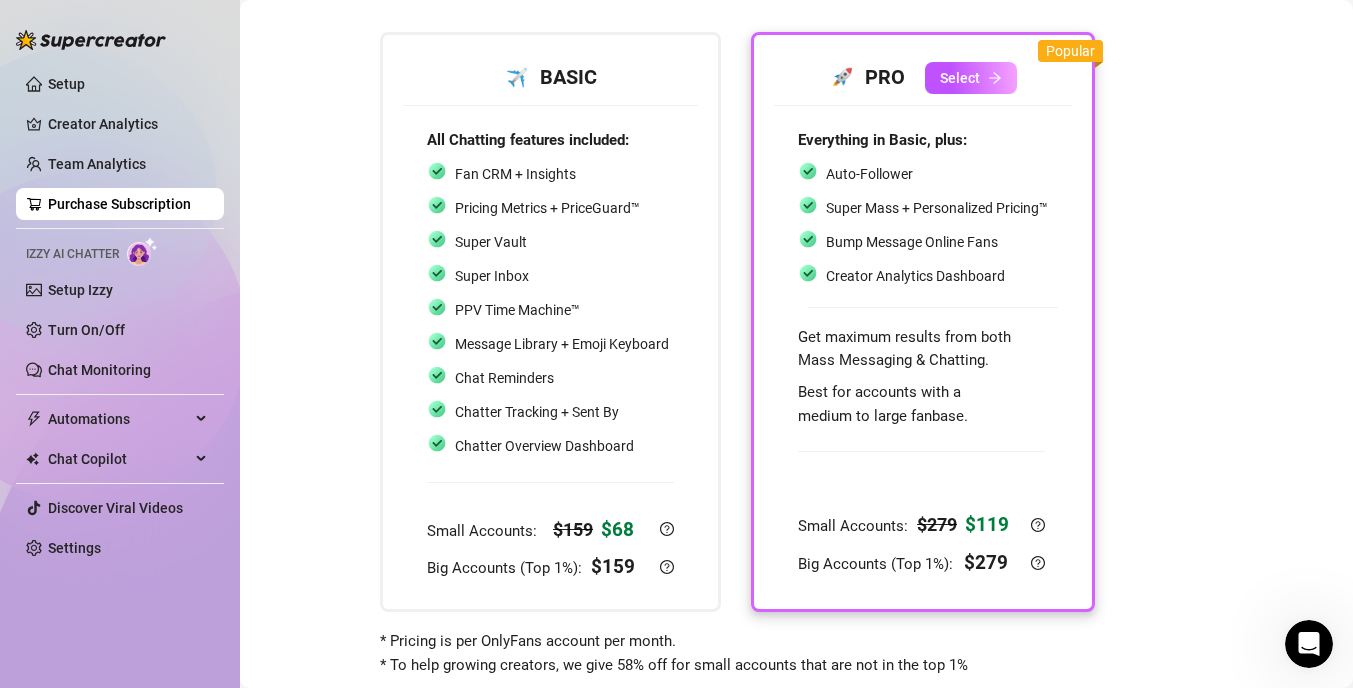scroll, scrollTop: 0, scrollLeft: 0, axis: both 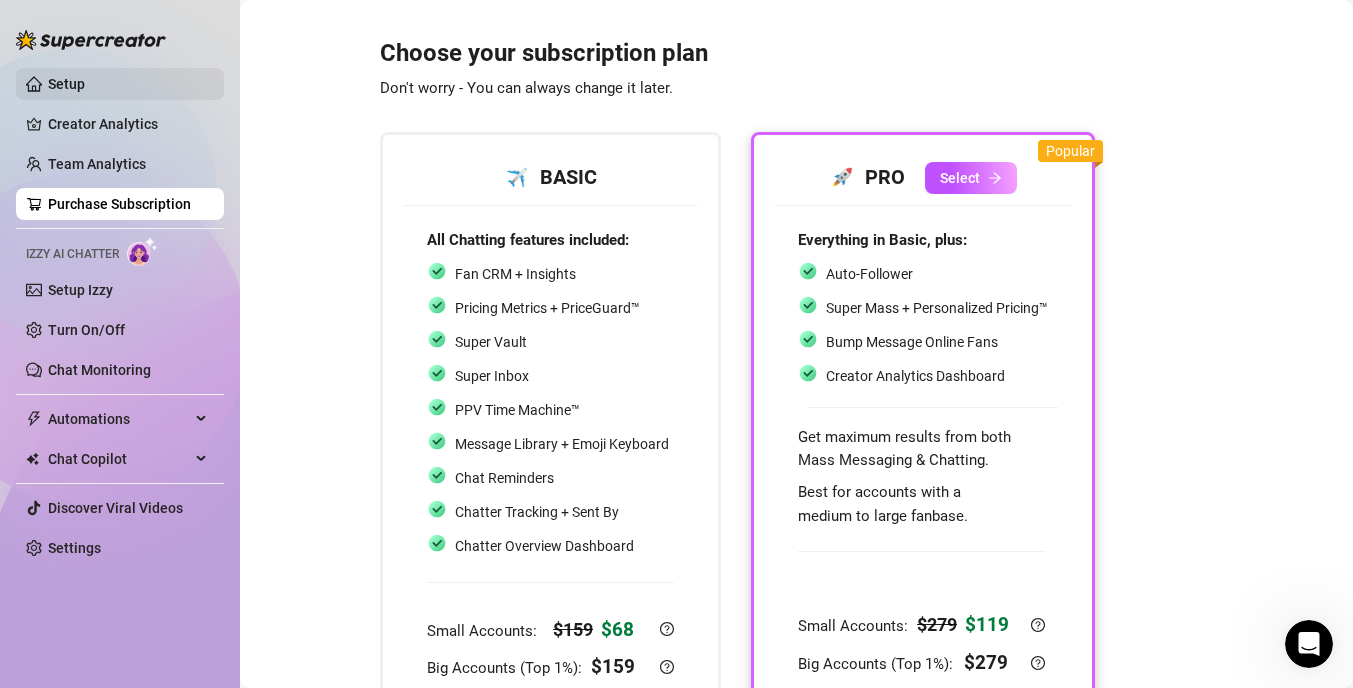 click on "Setup" at bounding box center [66, 84] 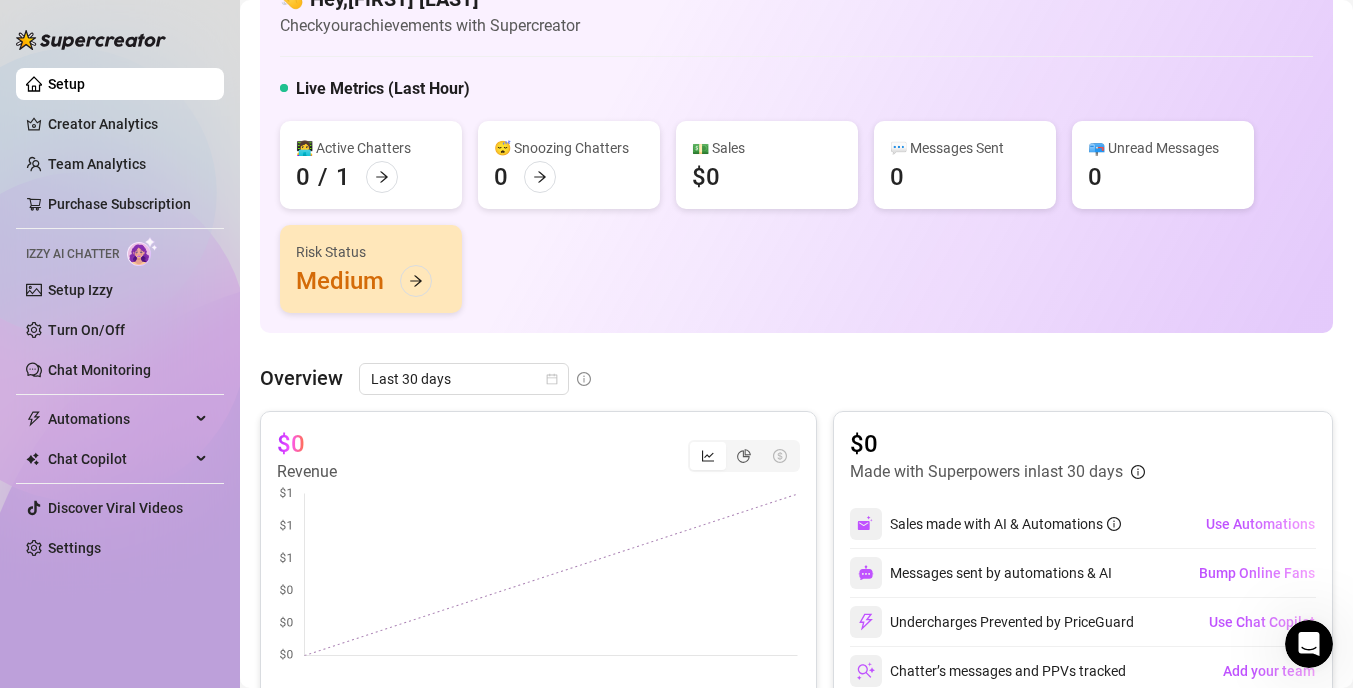 scroll, scrollTop: 62, scrollLeft: 0, axis: vertical 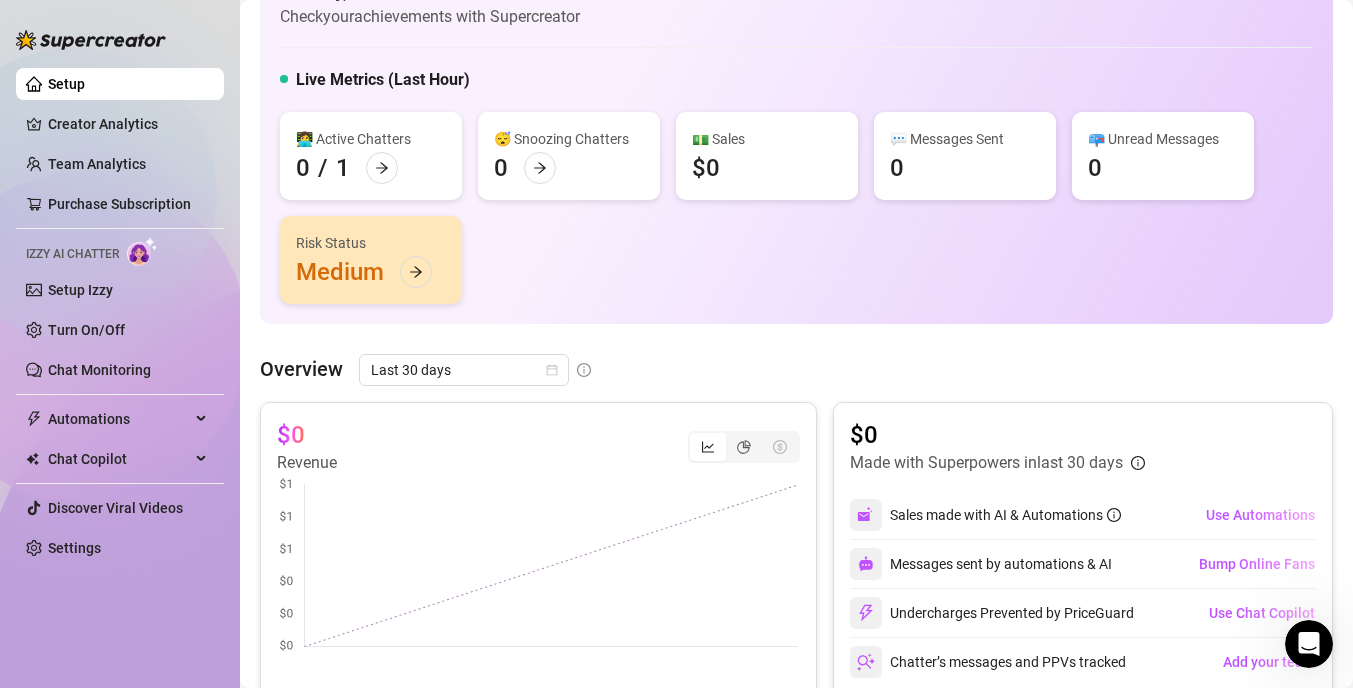 click on "👋 Hey, [FIRST] [LAST] Check  your  achievements with Supercreator Live Metrics (Last Hour) 👩‍💻 Active Chatters 0 / 1 😴 Snoozing Chatters 0 💵 Sales $0 💬 Messages Sent 0 📪 Unread Messages 0 Risk Status Medium" at bounding box center [796, 138] 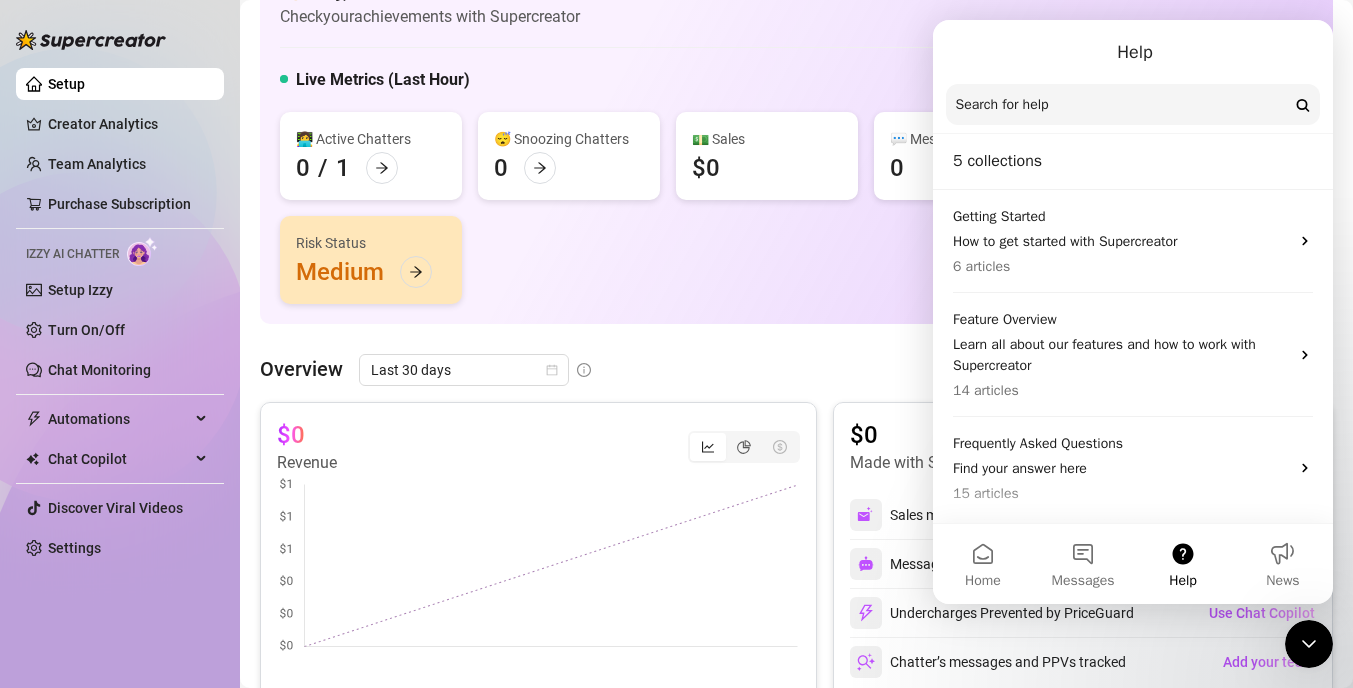 click on "Help" at bounding box center [1133, 52] 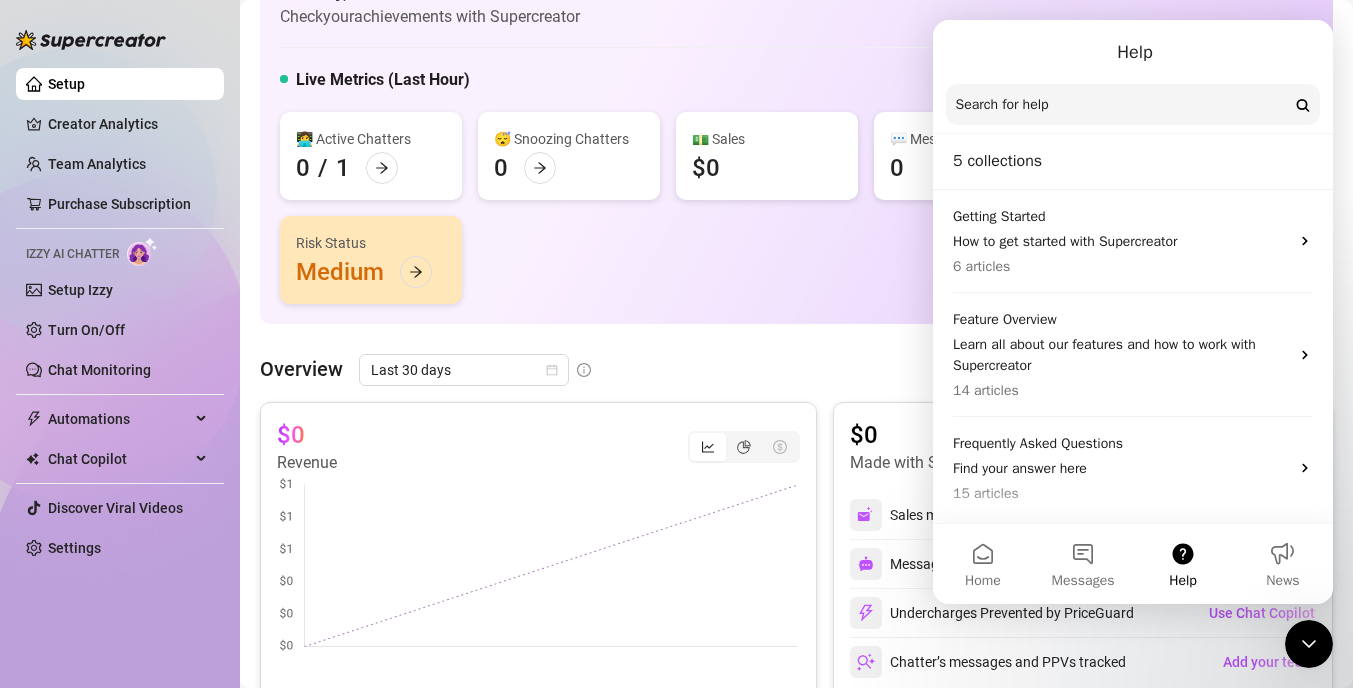 click on "👩‍💻 Active Chatters 0 / 1 😴 Snoozing Chatters 0 💵 Sales $0 💬 Messages Sent 0 📪 Unread Messages 0 Risk Status Medium" at bounding box center [796, 208] 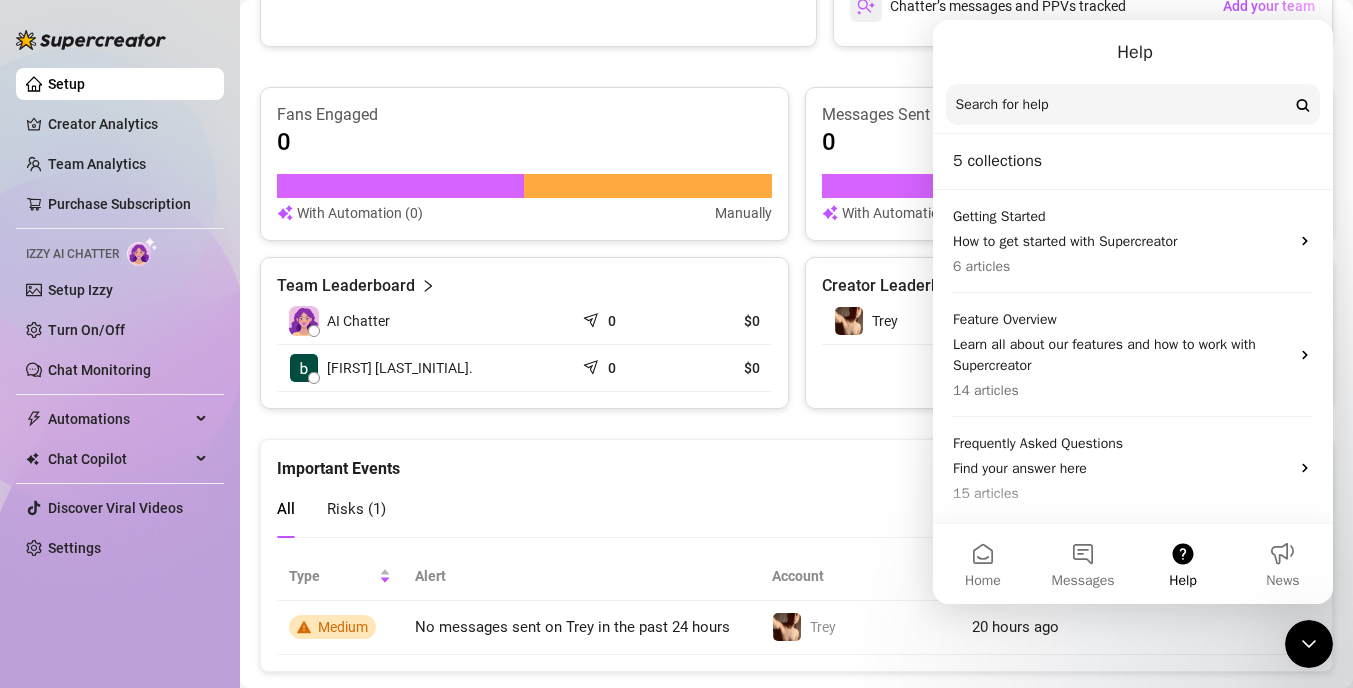 scroll, scrollTop: 761, scrollLeft: 0, axis: vertical 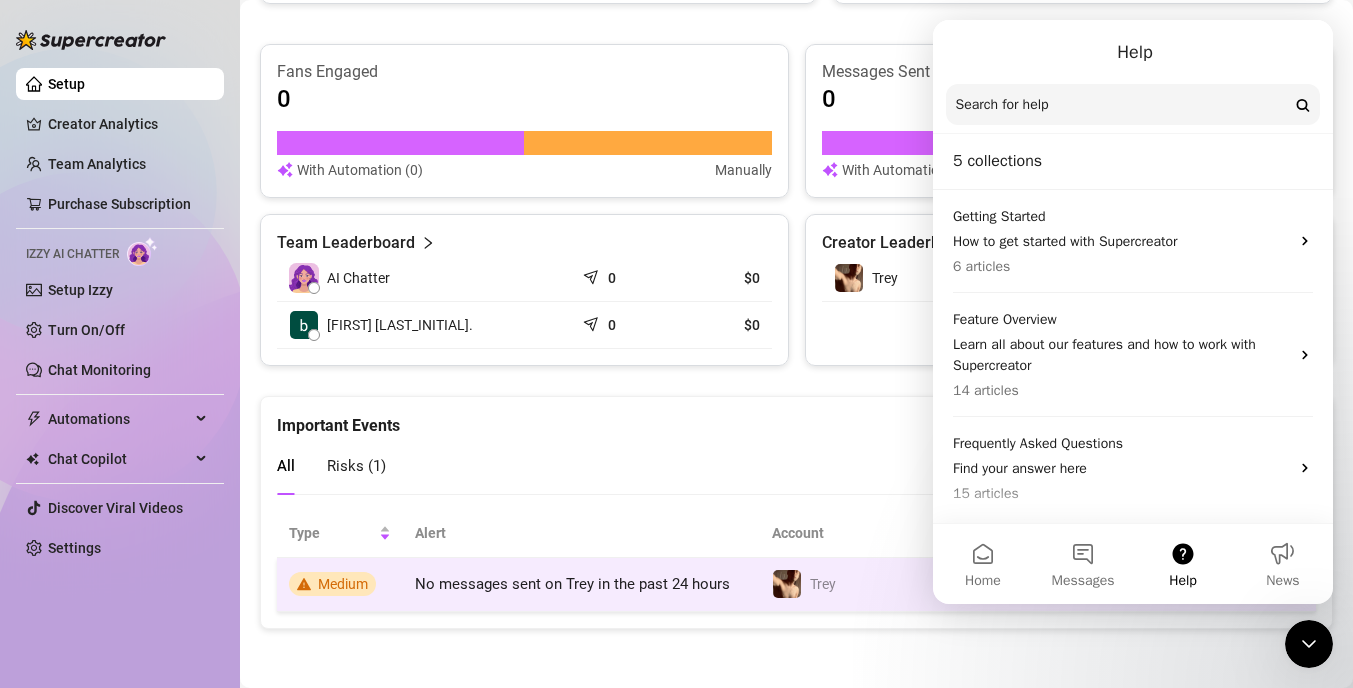click on "No messages sent on Trey in the past 24 hours" at bounding box center [572, 584] 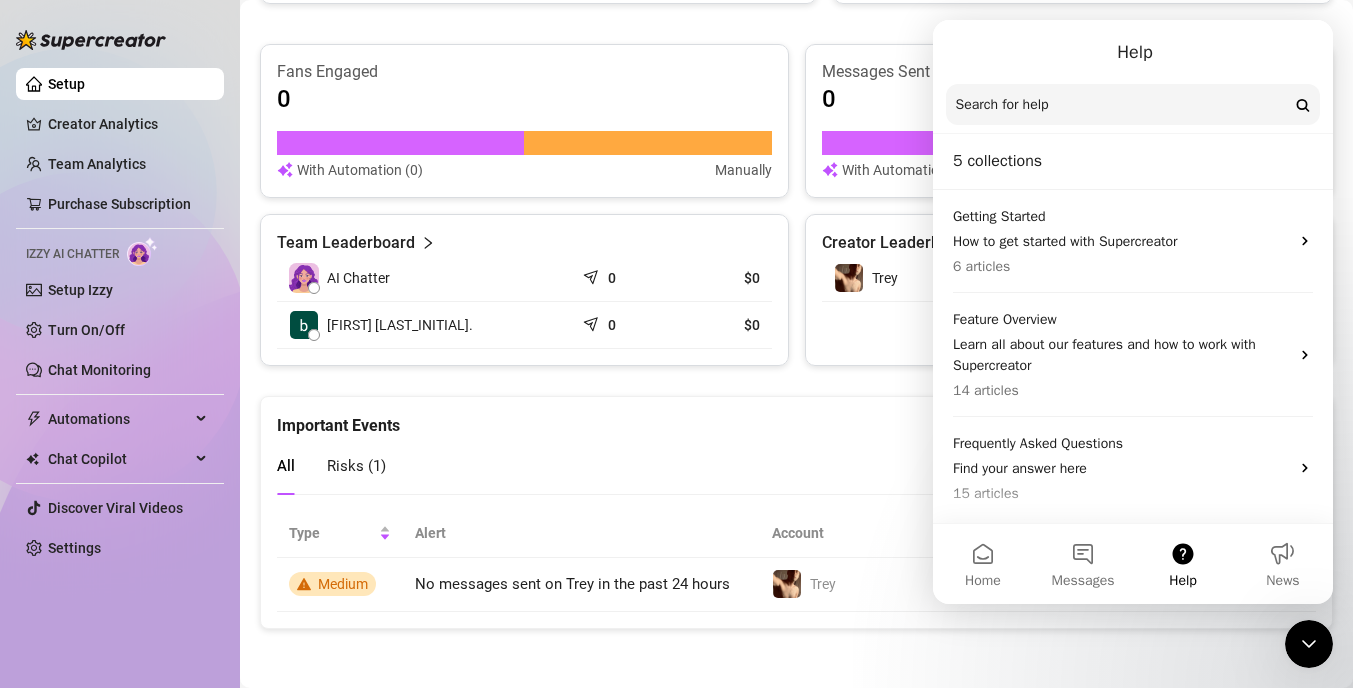 click on "Risks ( 1 )" at bounding box center [356, 466] 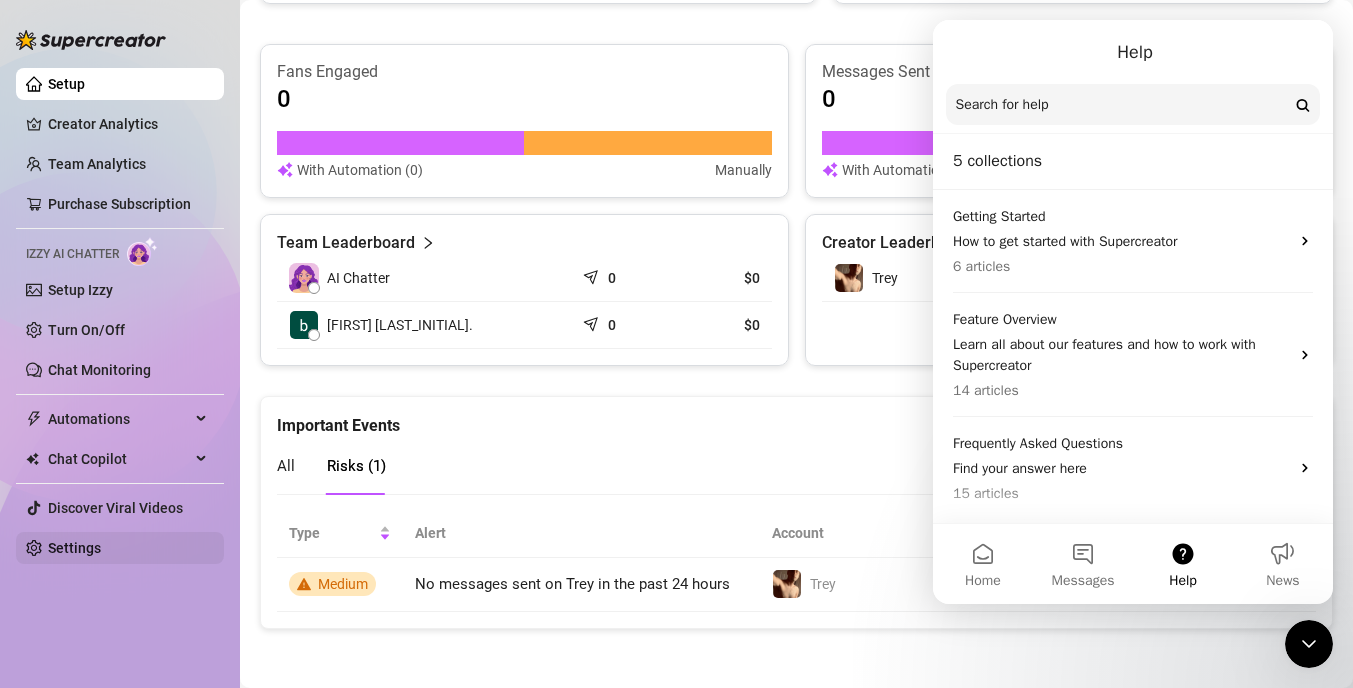 click on "Settings" at bounding box center [74, 548] 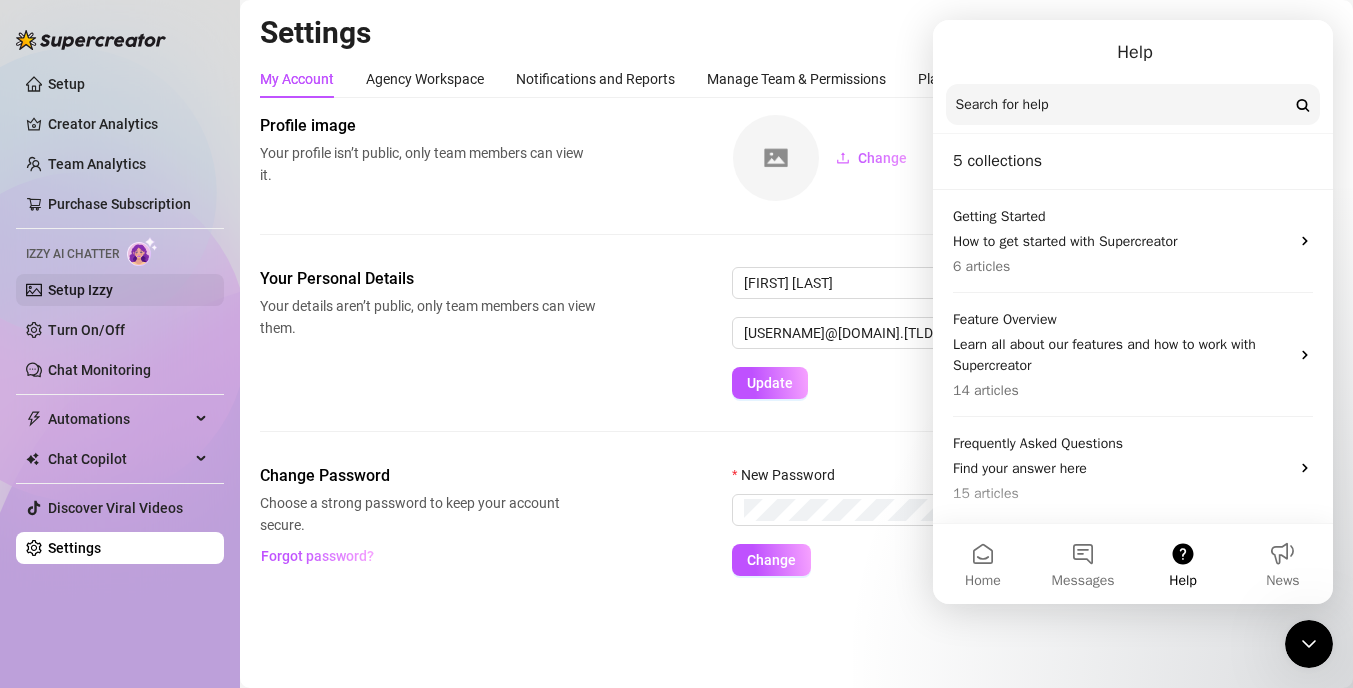 click on "Setup Izzy" at bounding box center (80, 290) 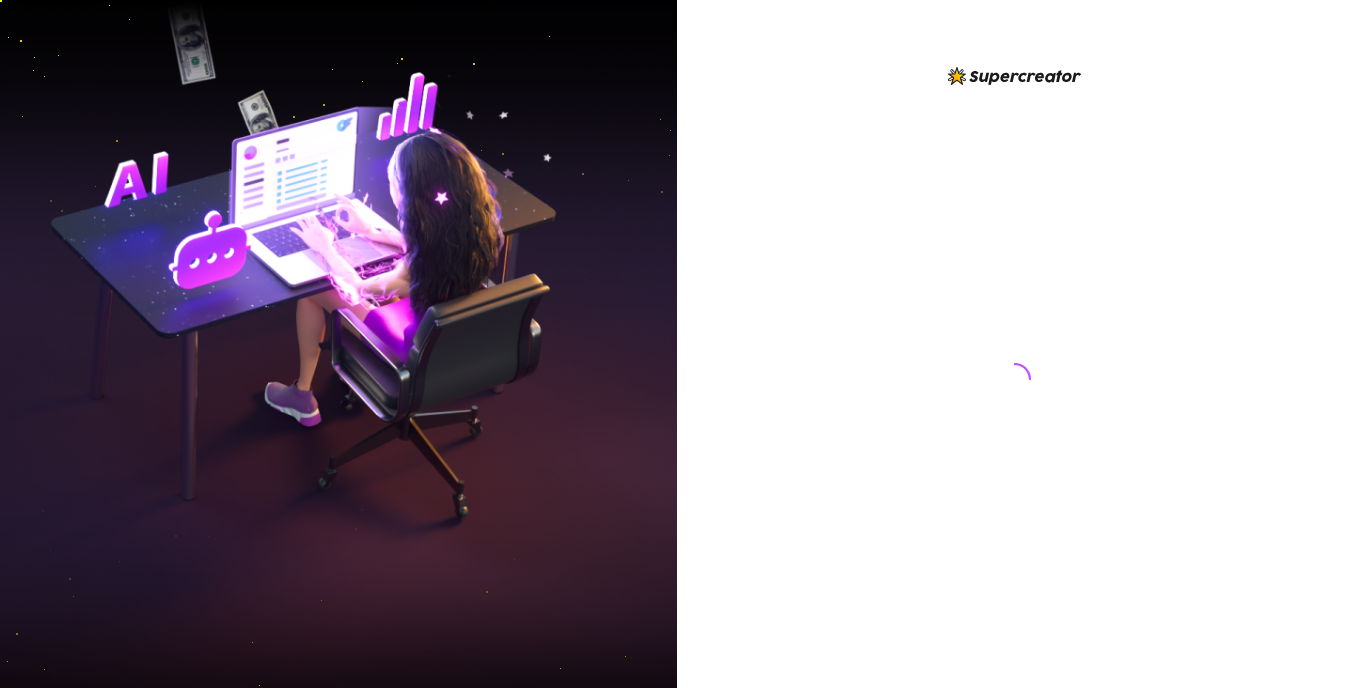 scroll, scrollTop: 0, scrollLeft: 0, axis: both 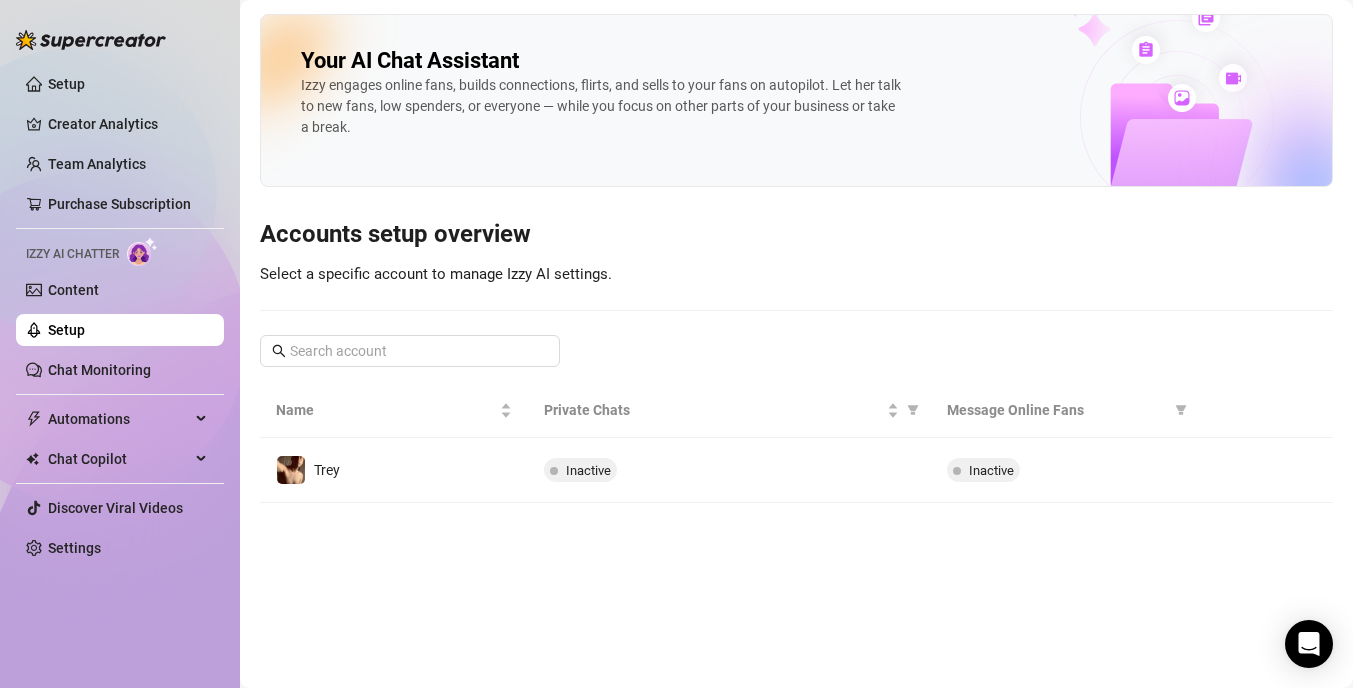 click on "Setup" at bounding box center [66, 330] 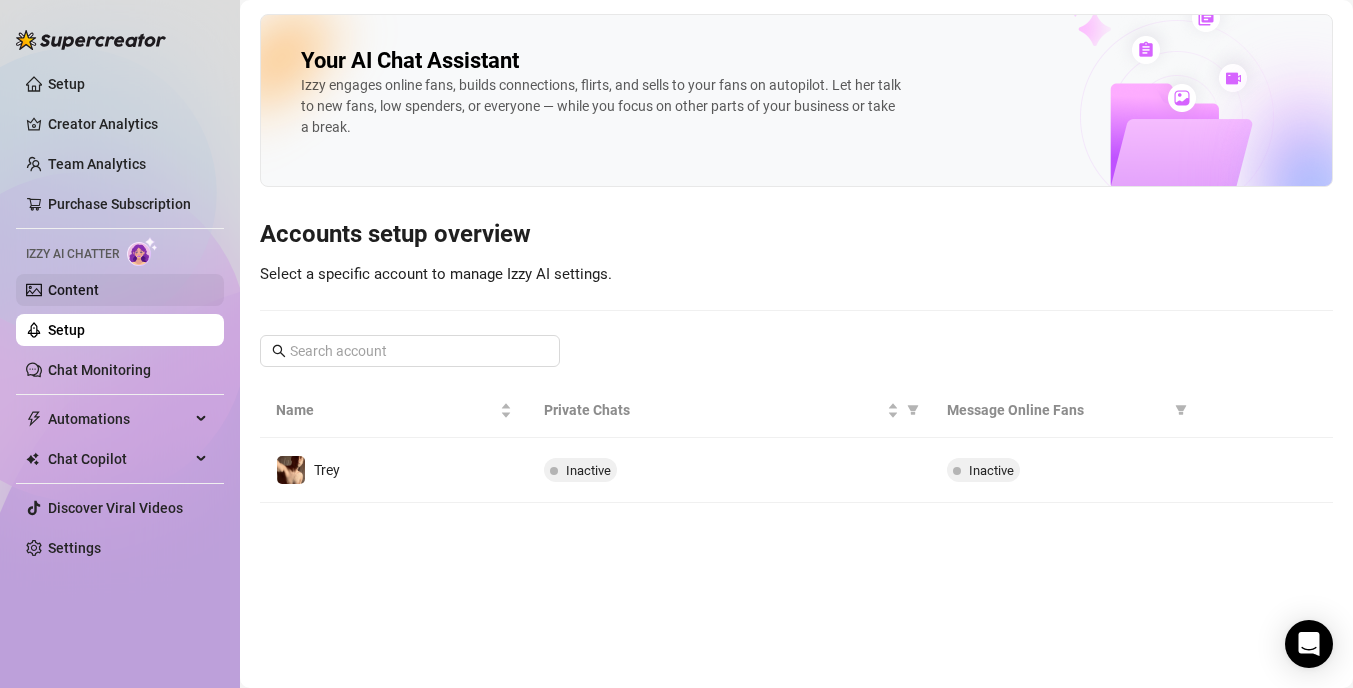 click on "Content" at bounding box center (73, 290) 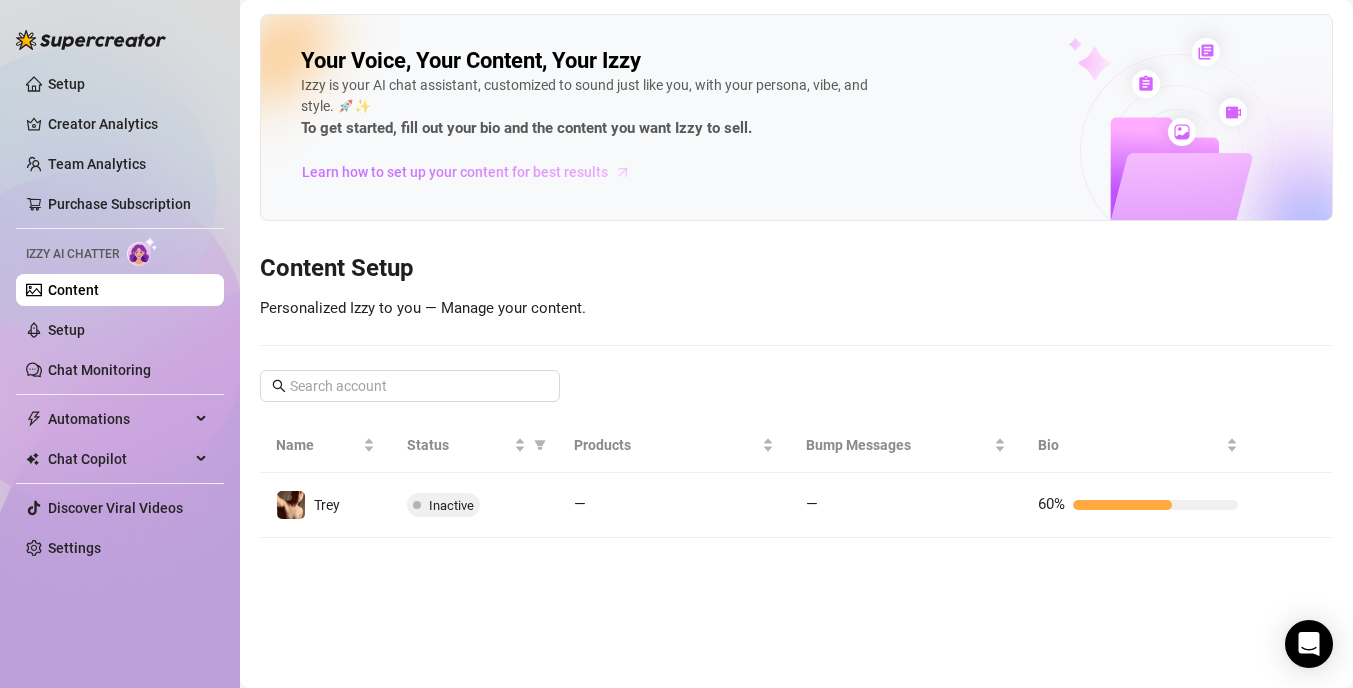click on "Learn how to set up your content for best results" at bounding box center (455, 172) 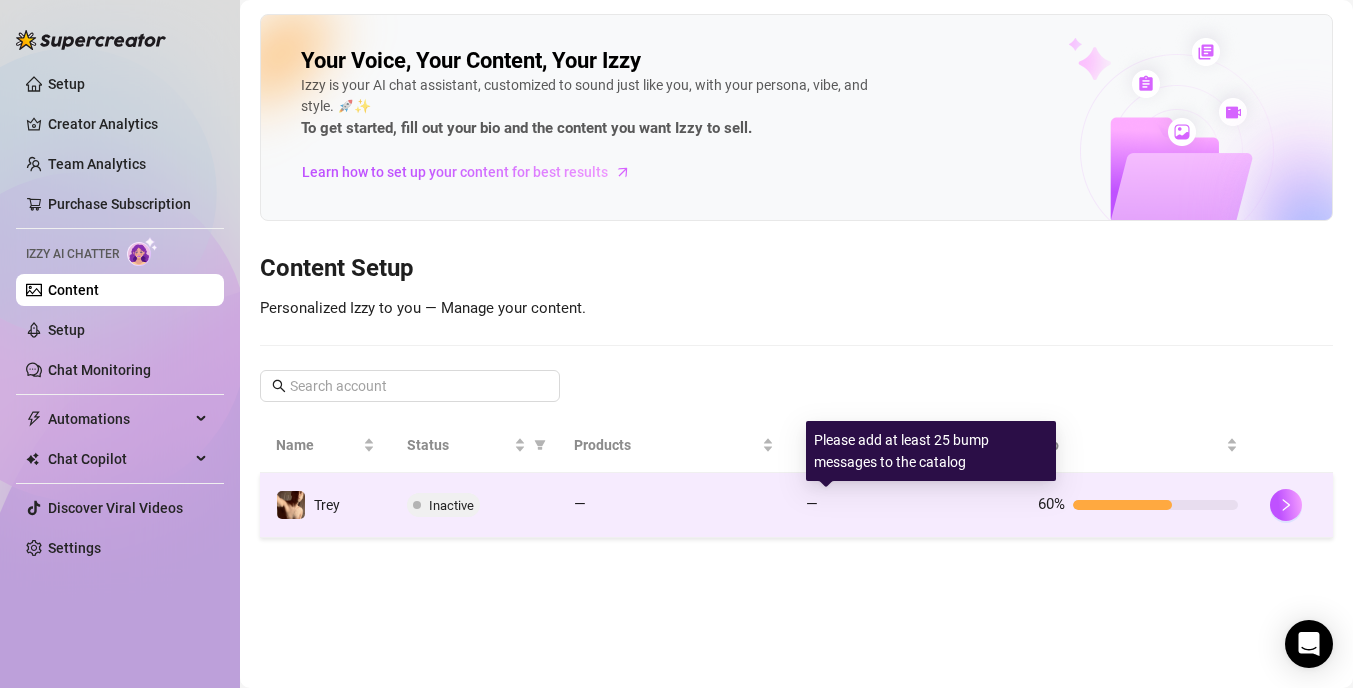 click on "—" at bounding box center [906, 505] 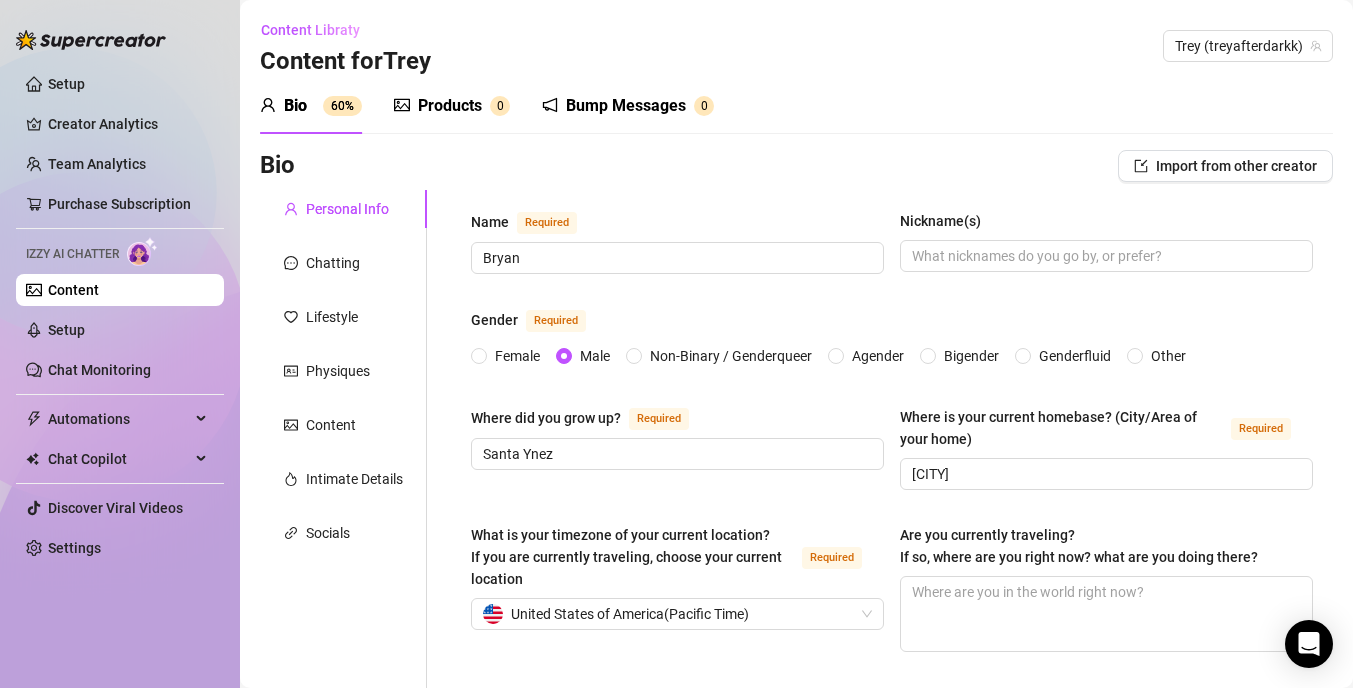 click on "Products" at bounding box center (450, 106) 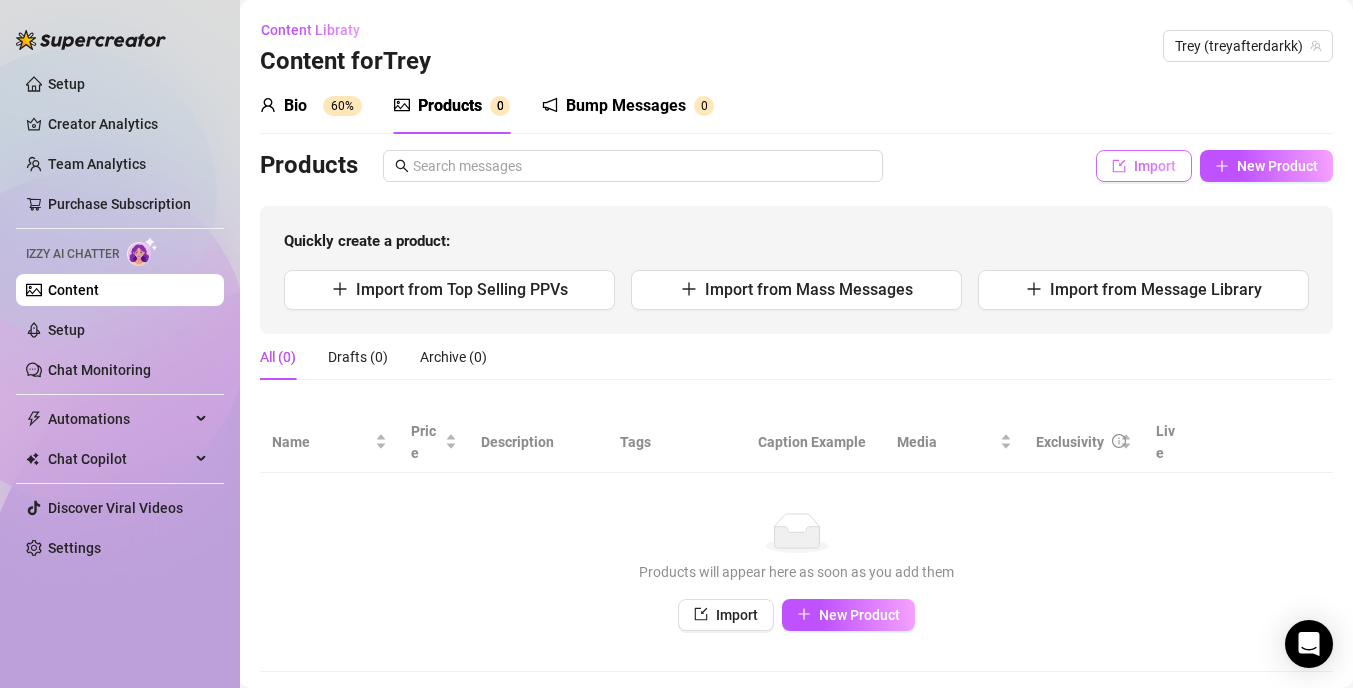click on "Import" at bounding box center [1155, 166] 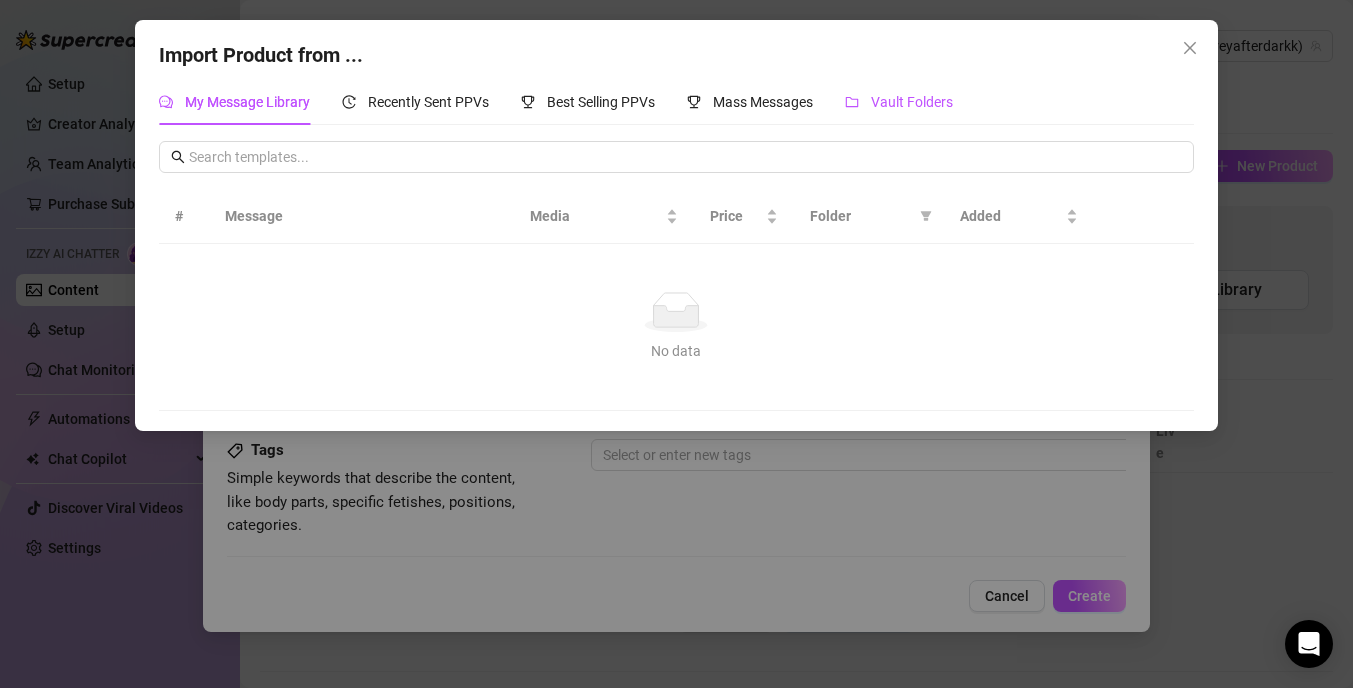 click on "Vault Folders" at bounding box center (912, 102) 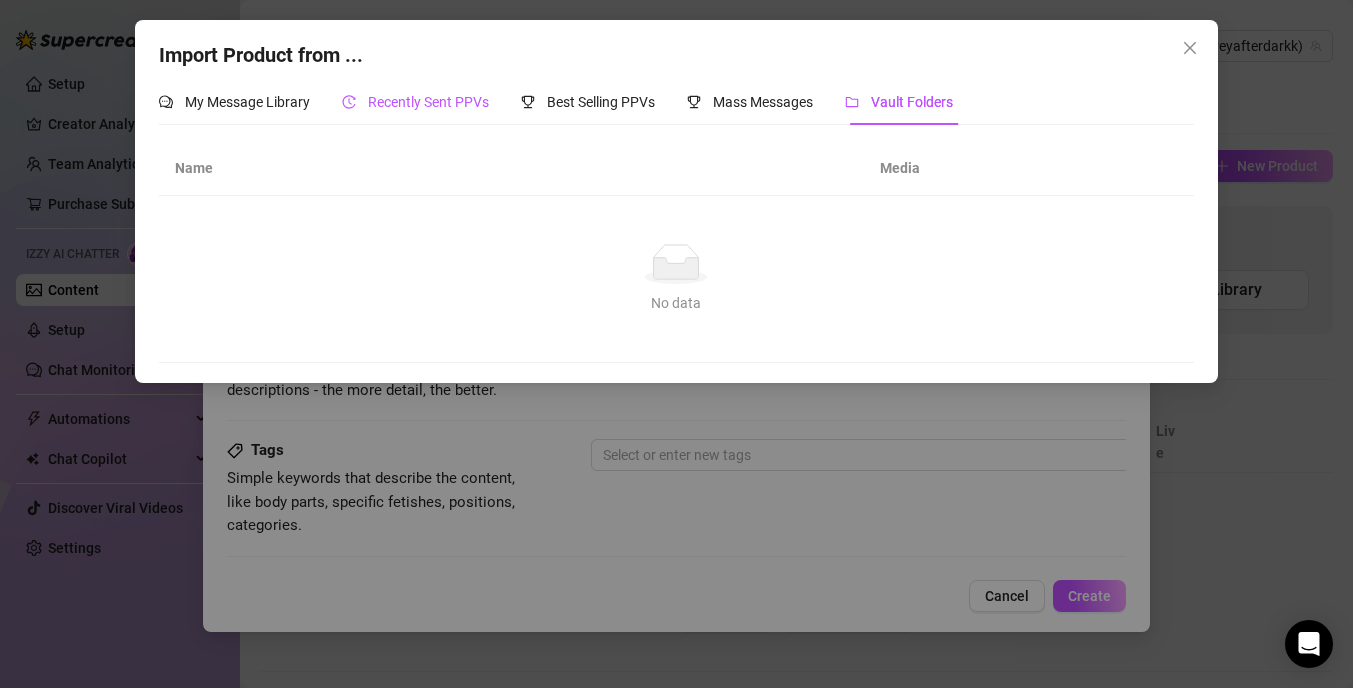 click on "Recently Sent PPVs" at bounding box center [428, 102] 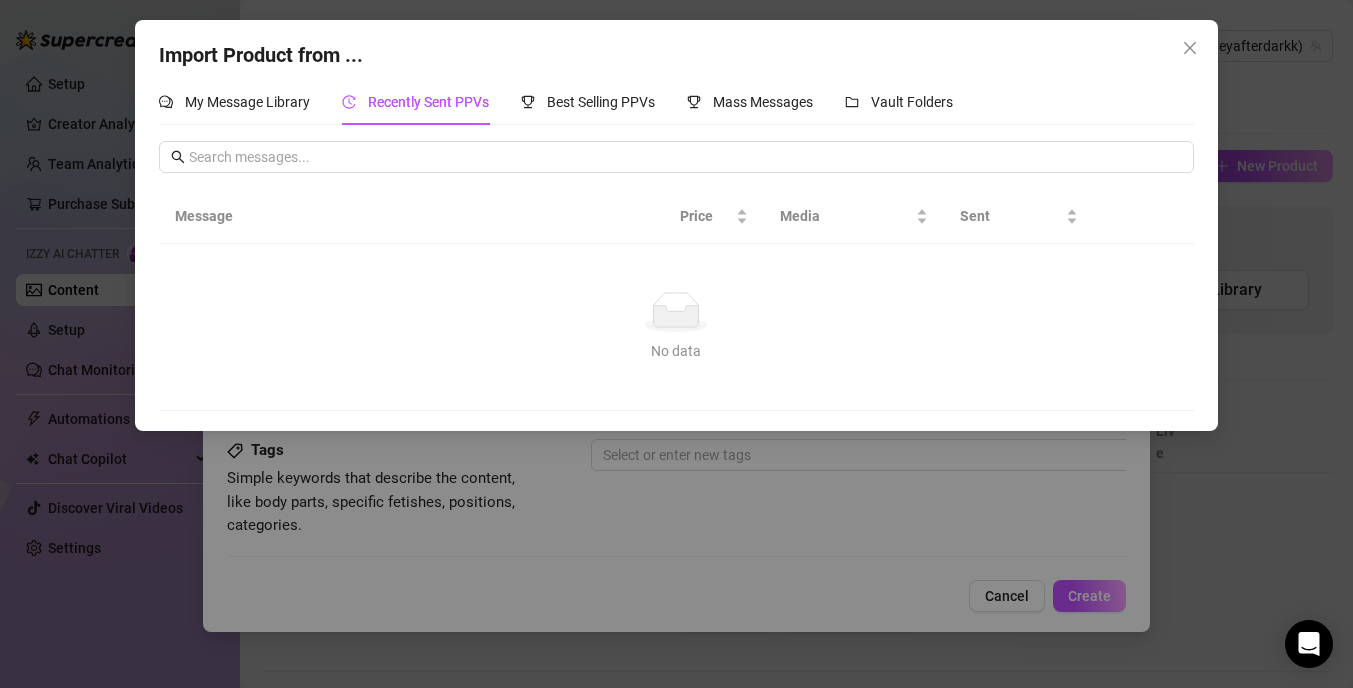 click on "Recently Sent PPVs" at bounding box center [428, 102] 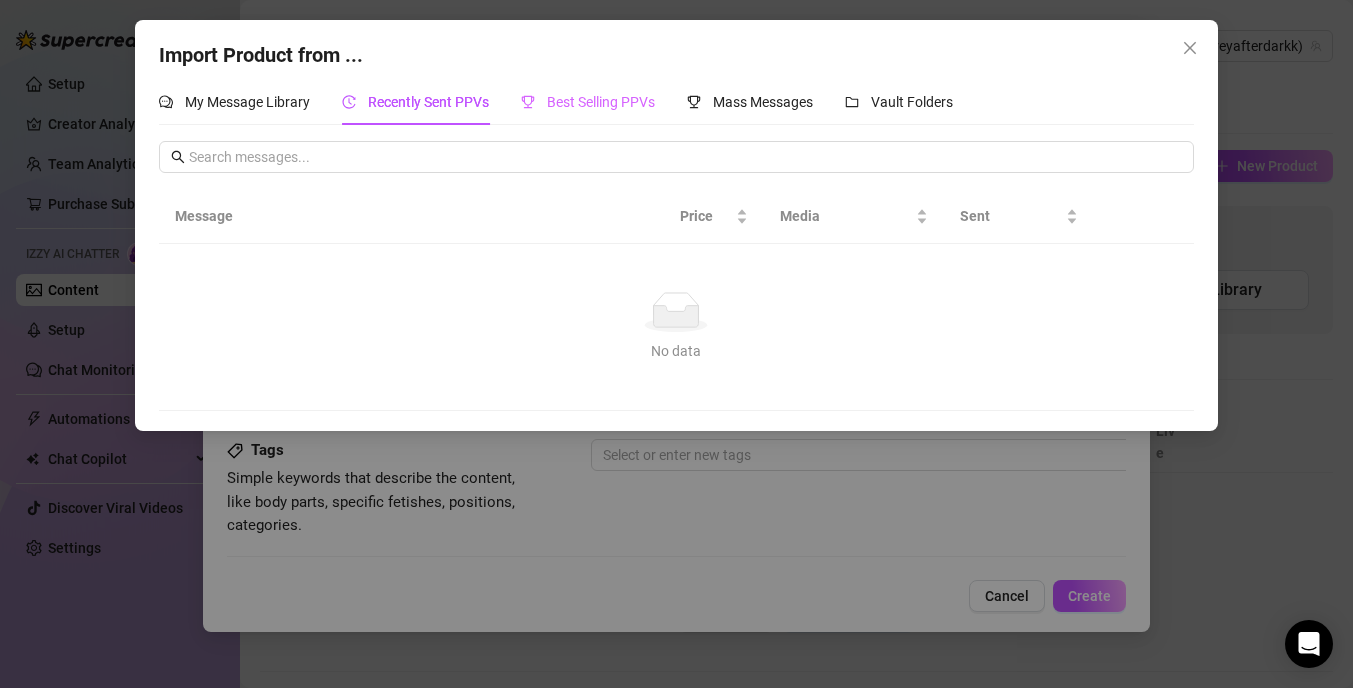 click on "Best Selling PPVs" at bounding box center (588, 102) 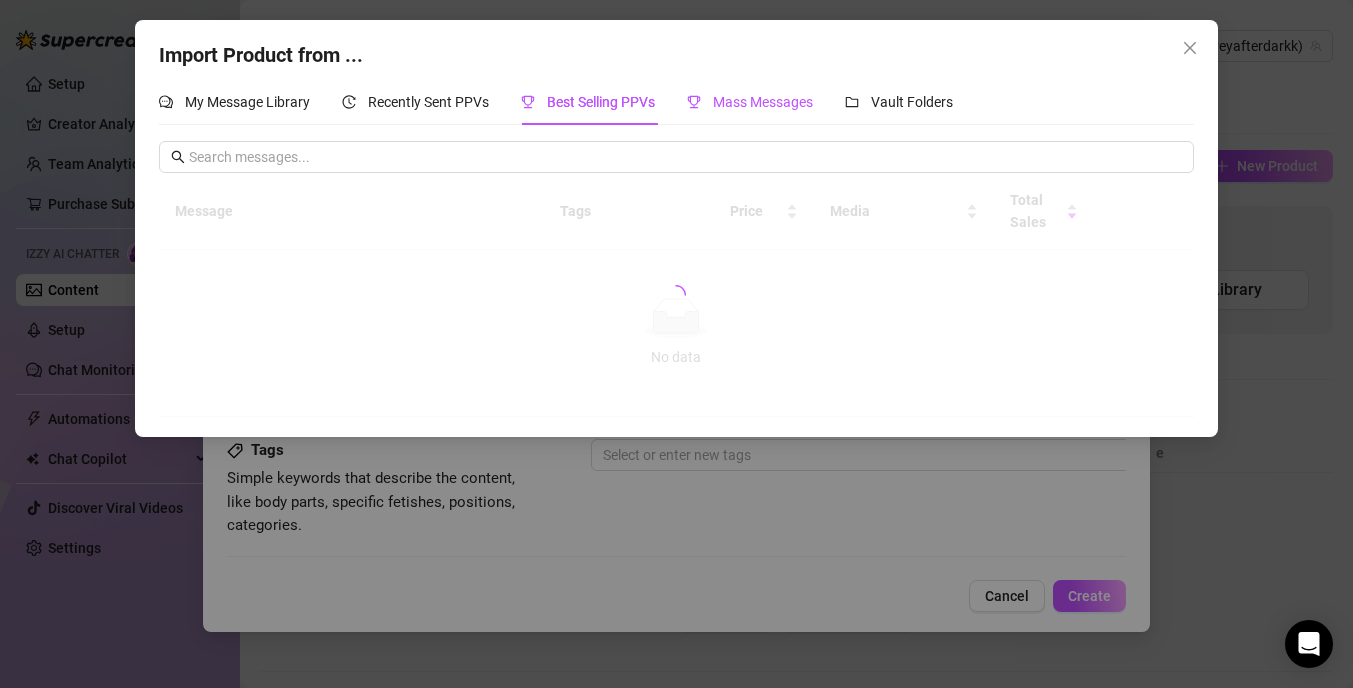 click on "Mass Messages" at bounding box center [763, 102] 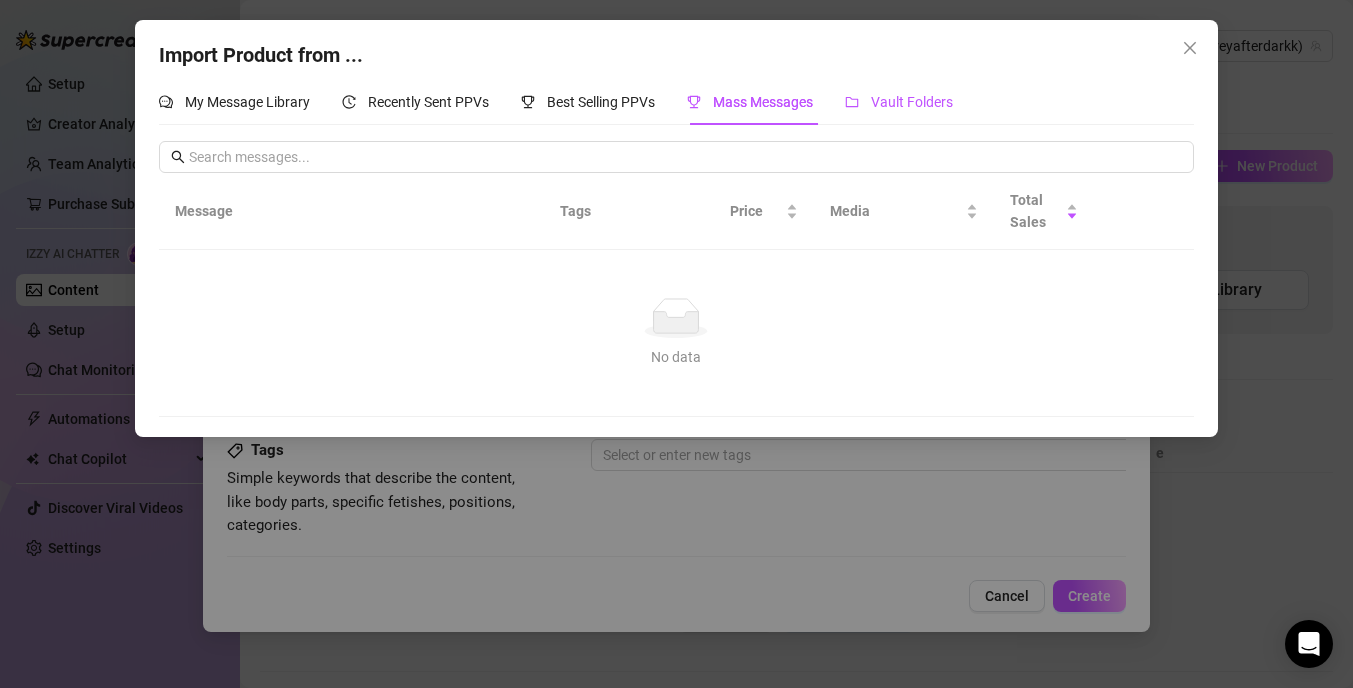 click on "Vault Folders" at bounding box center (899, 102) 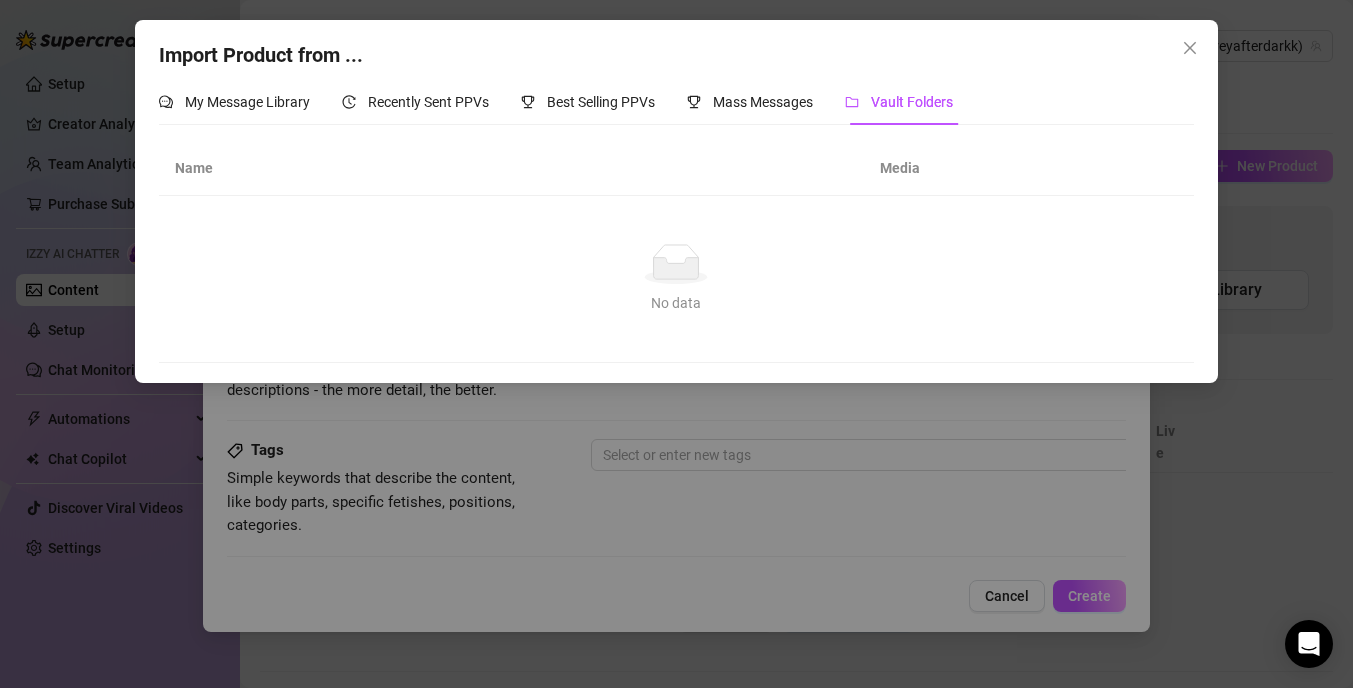 click on "Name" at bounding box center [511, 168] 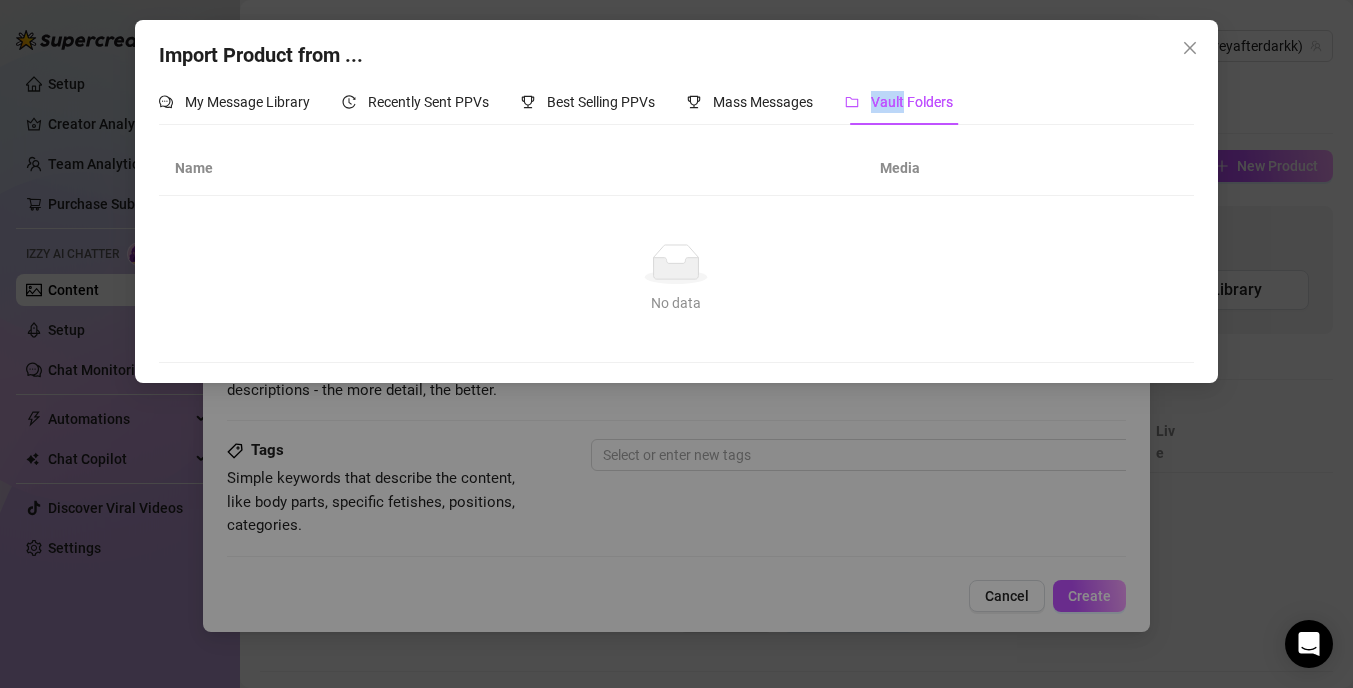 click on "Vault Folders" at bounding box center (899, 102) 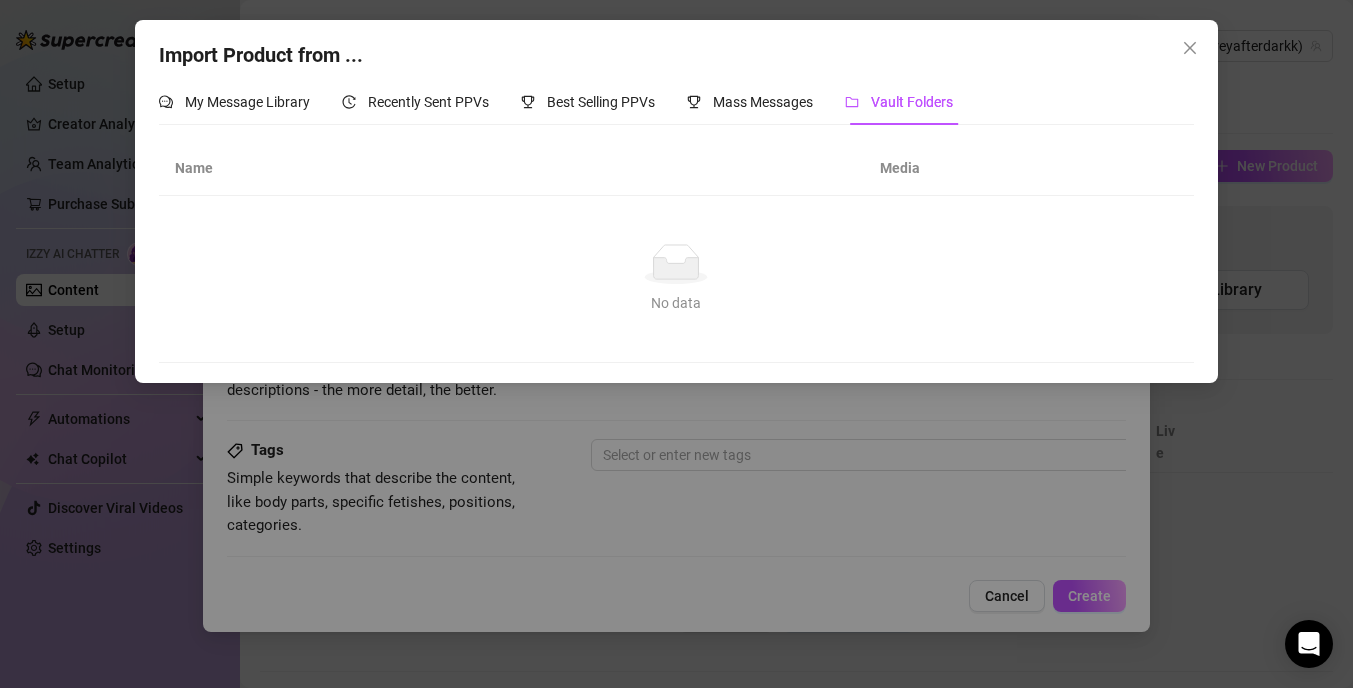 click on "Name" at bounding box center [511, 168] 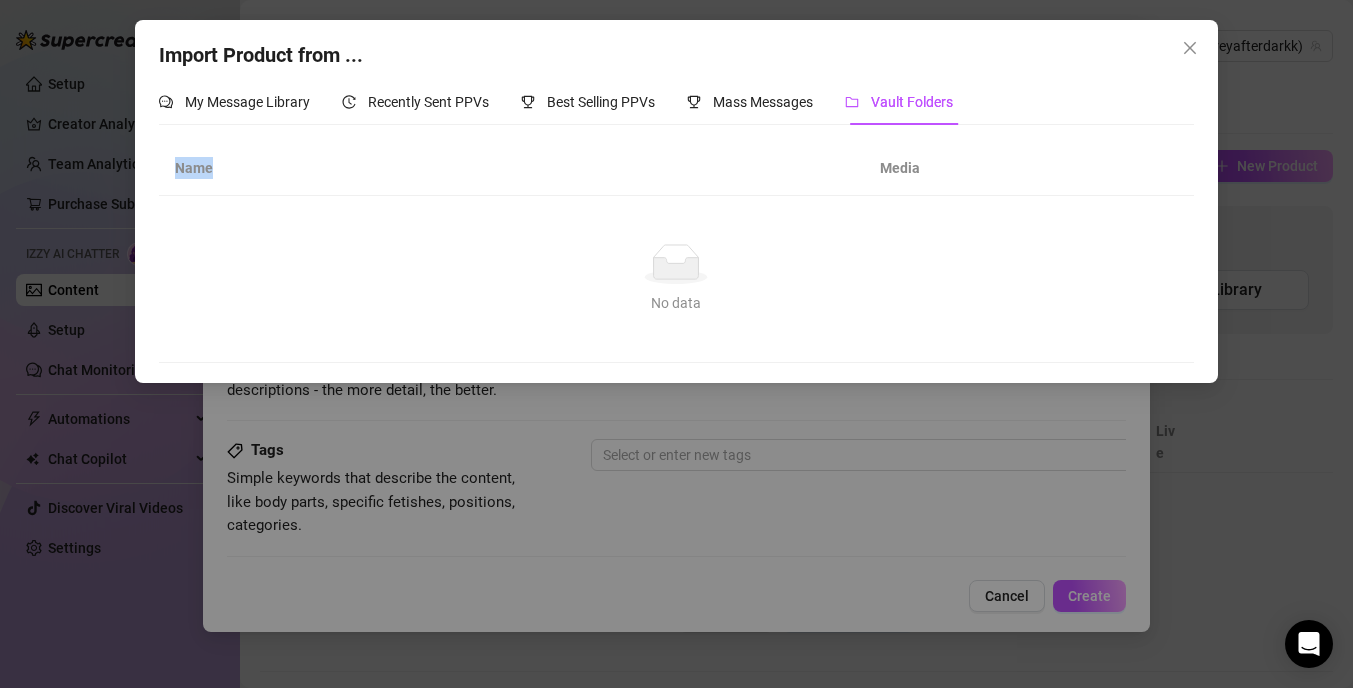 click on "Name" at bounding box center (511, 168) 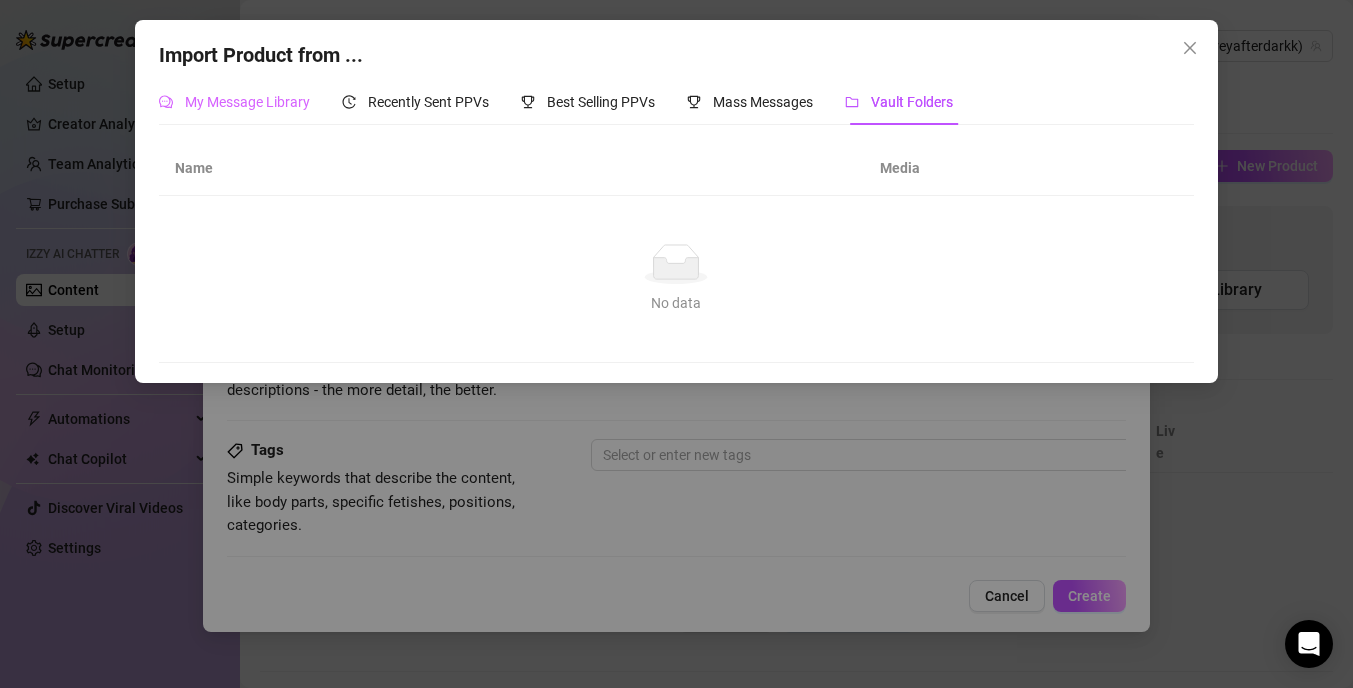 click on "My Message Library" at bounding box center (234, 102) 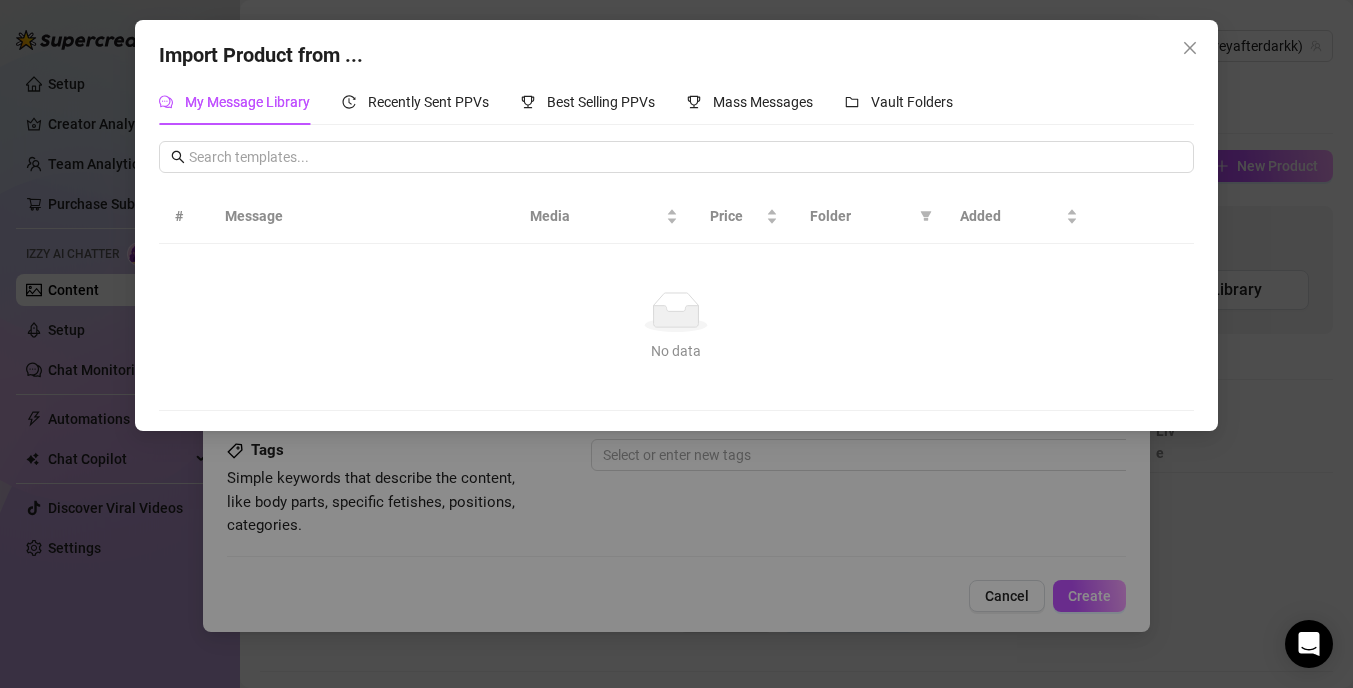 click on "Import Product from ... My Message Library Recently Sent PPVs Best Selling PPVs Mass Messages Vault Folders # Message Media Price Folder Added               No data No data Message Price Media Sent           No data No data Message Tags Price Media Total Sales               No data No data Message Tags Price Media Total Sales               No data No data Name Media       No data No data" at bounding box center (676, 344) 